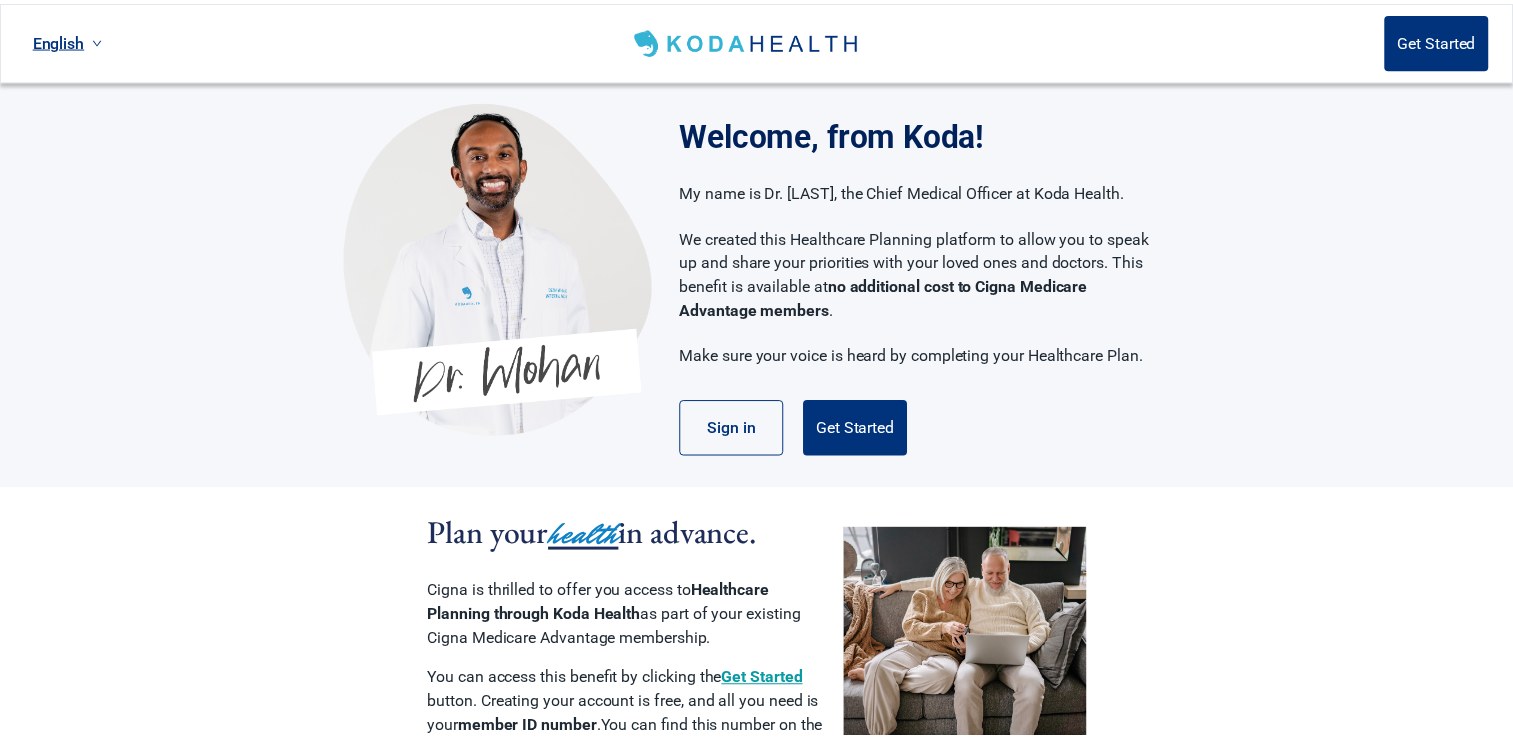 scroll, scrollTop: 0, scrollLeft: 0, axis: both 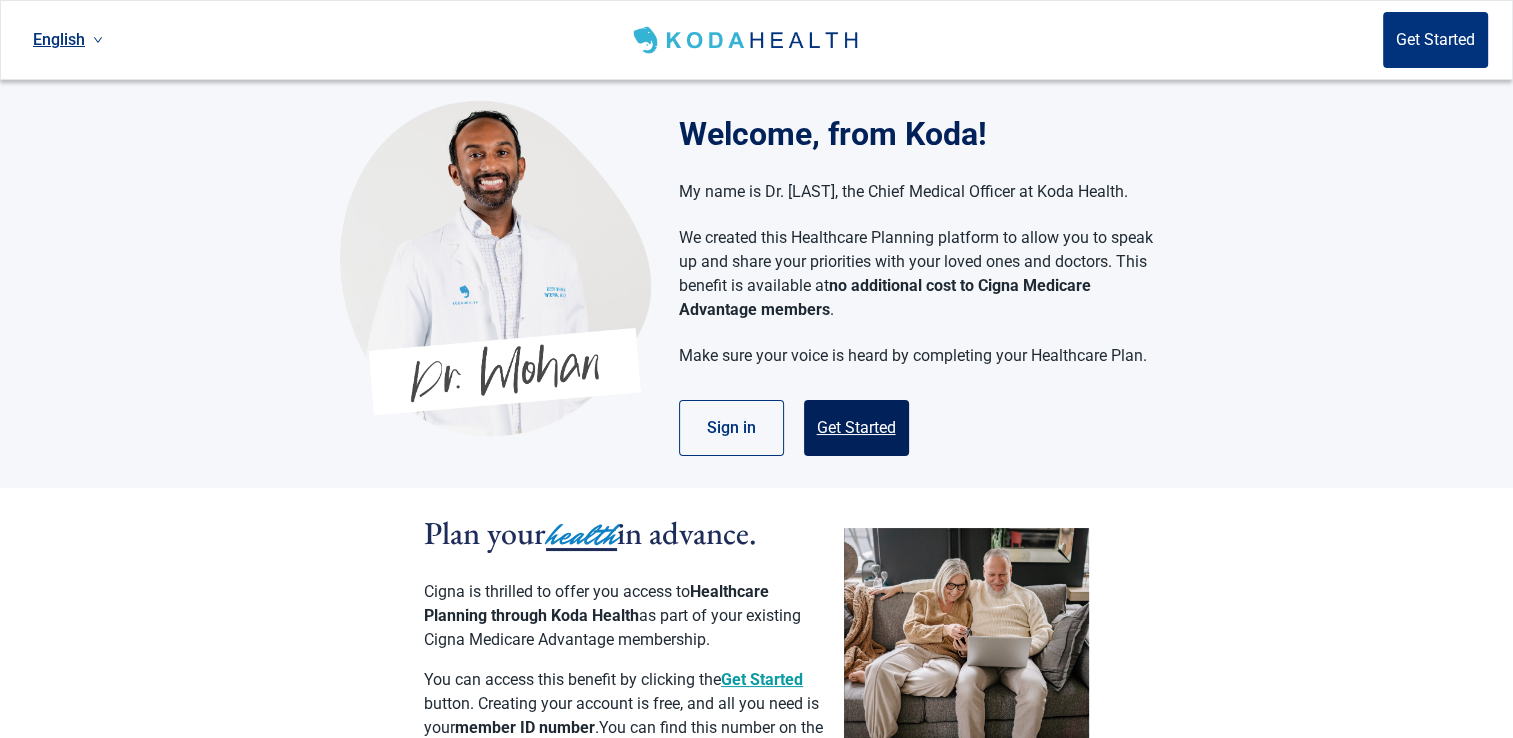 click on "Get Started" at bounding box center (856, 428) 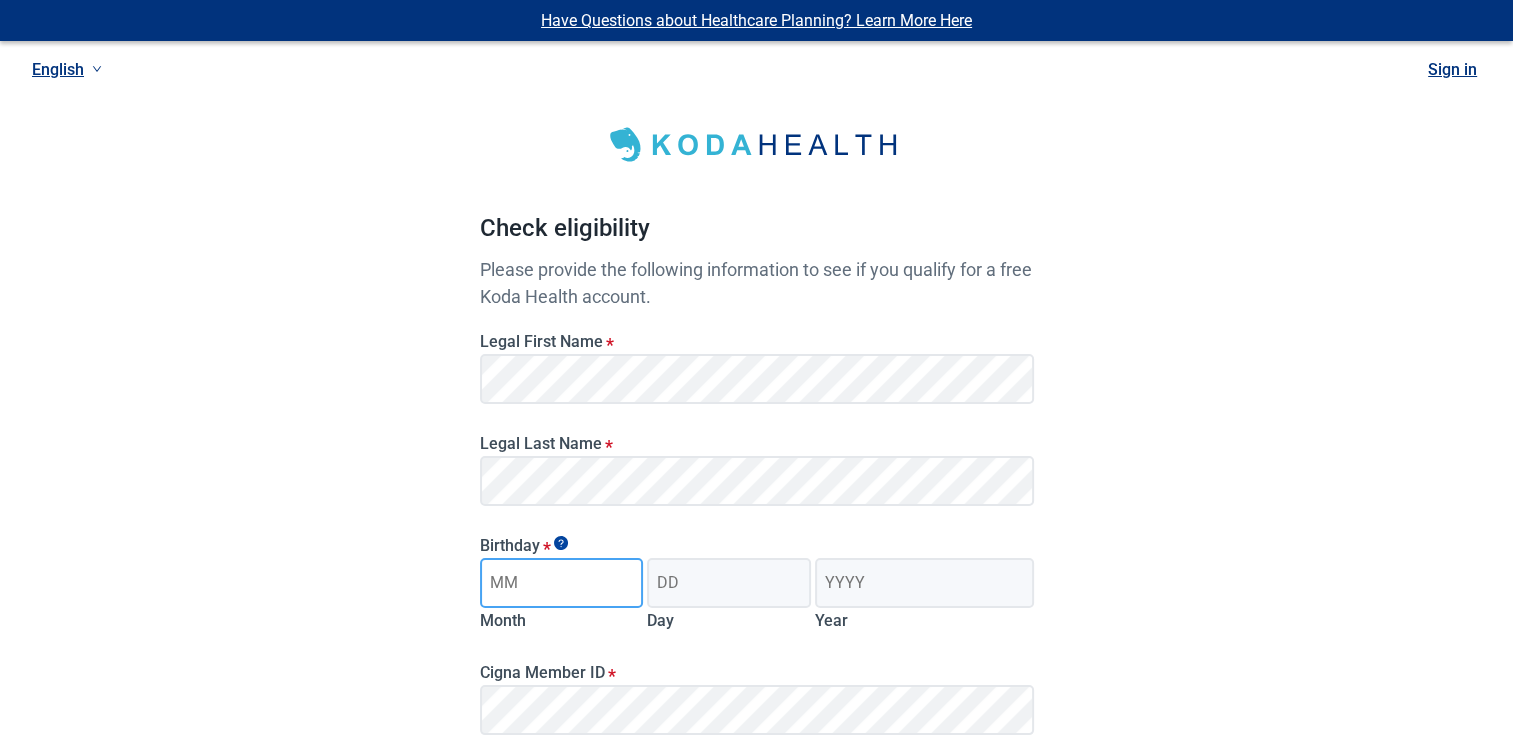 click on "Month" at bounding box center [562, 583] 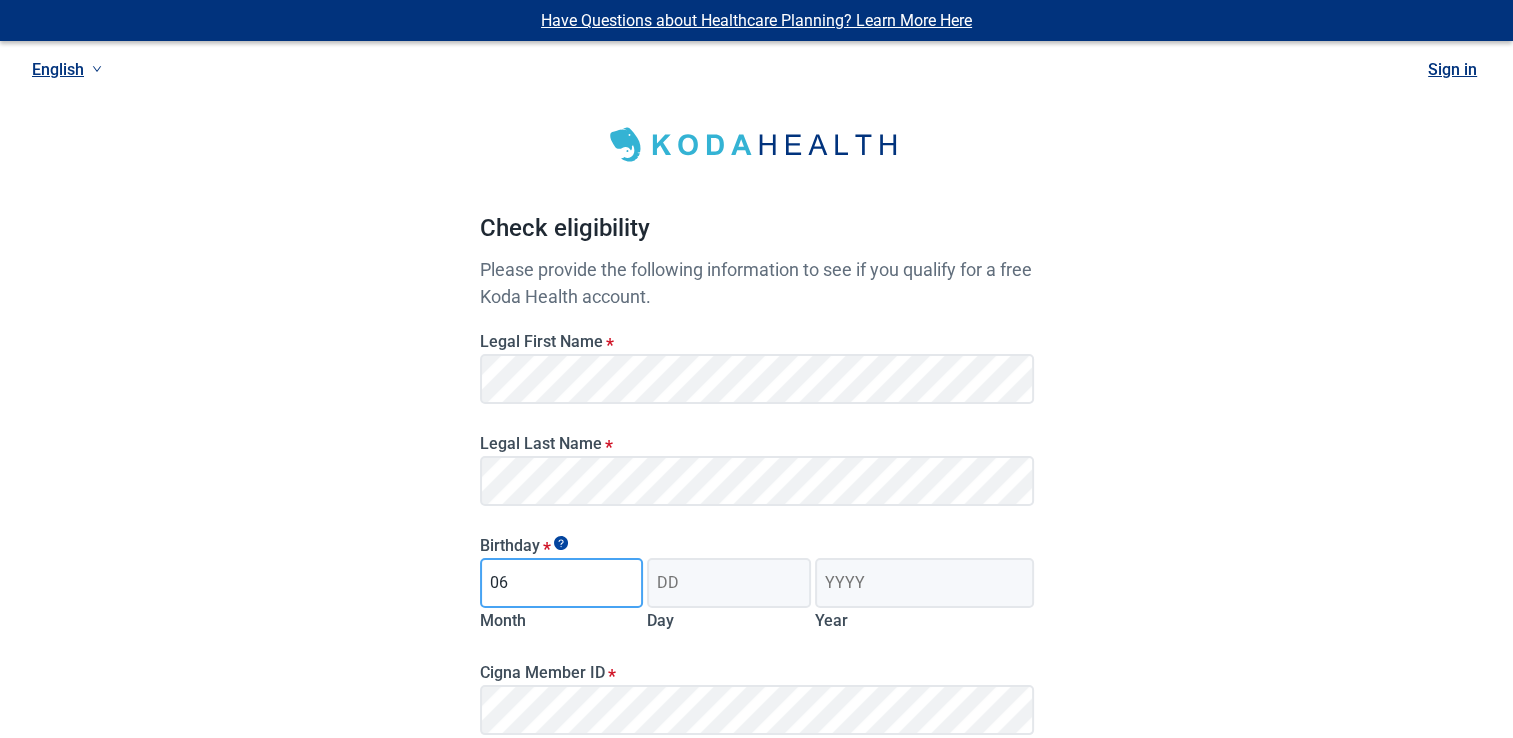 type on "06" 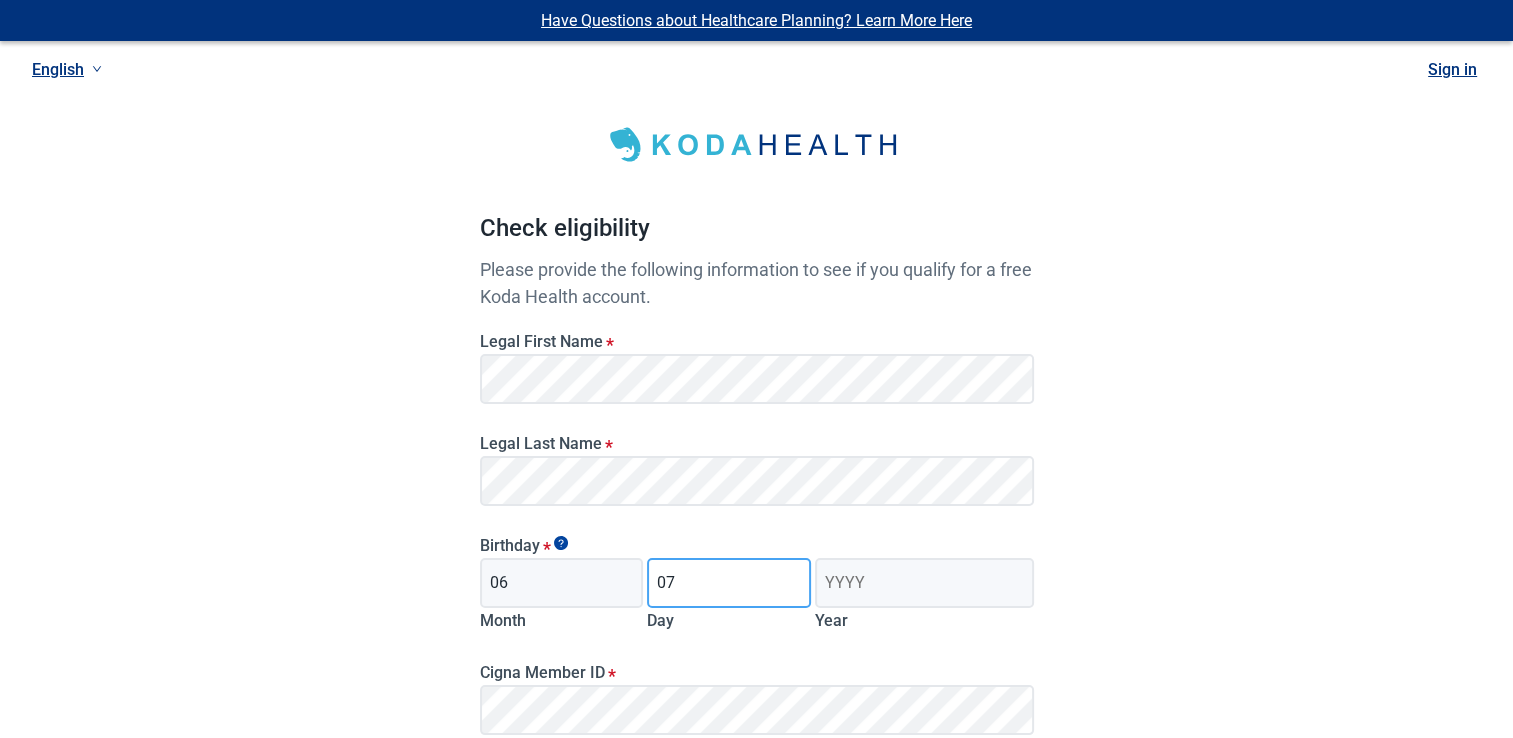 type on "07" 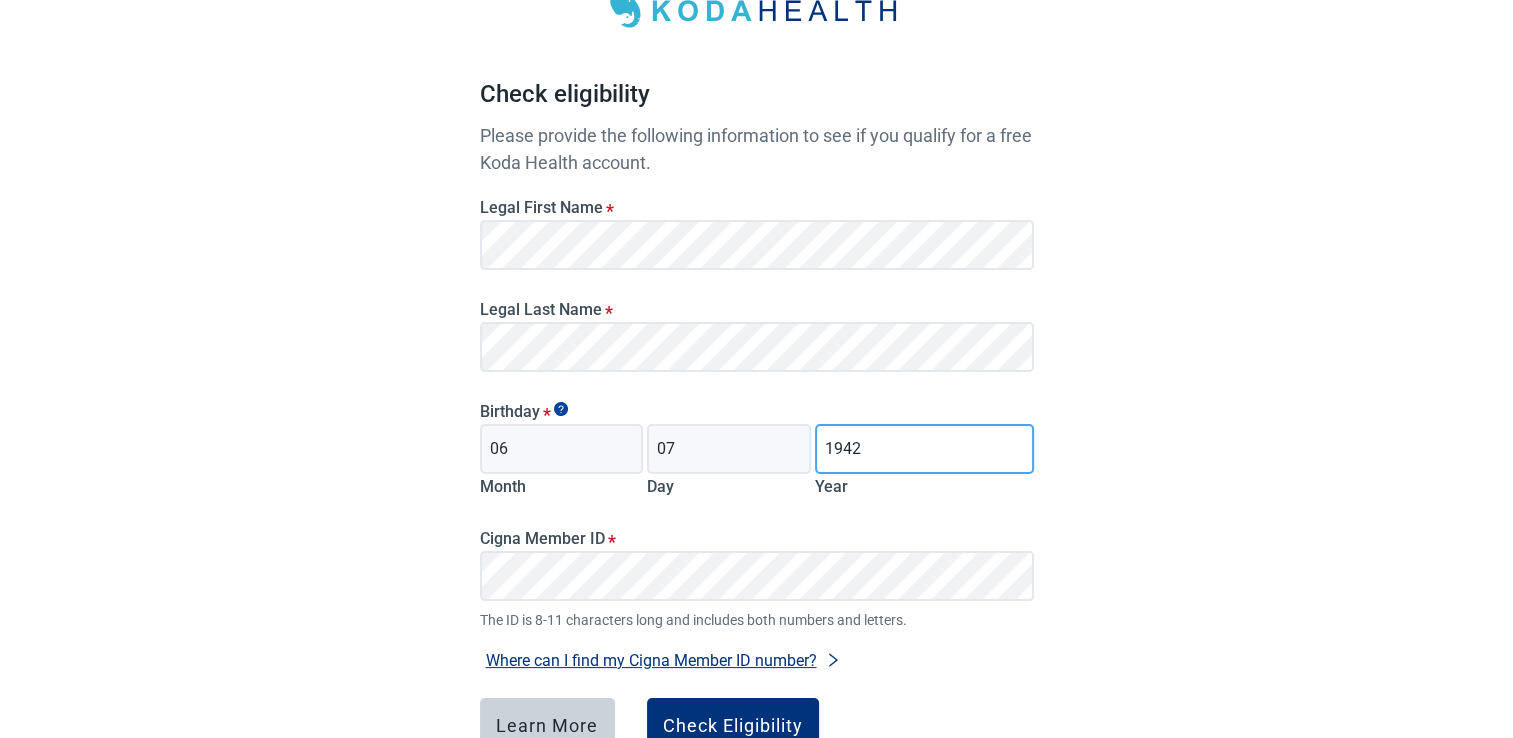scroll, scrollTop: 132, scrollLeft: 0, axis: vertical 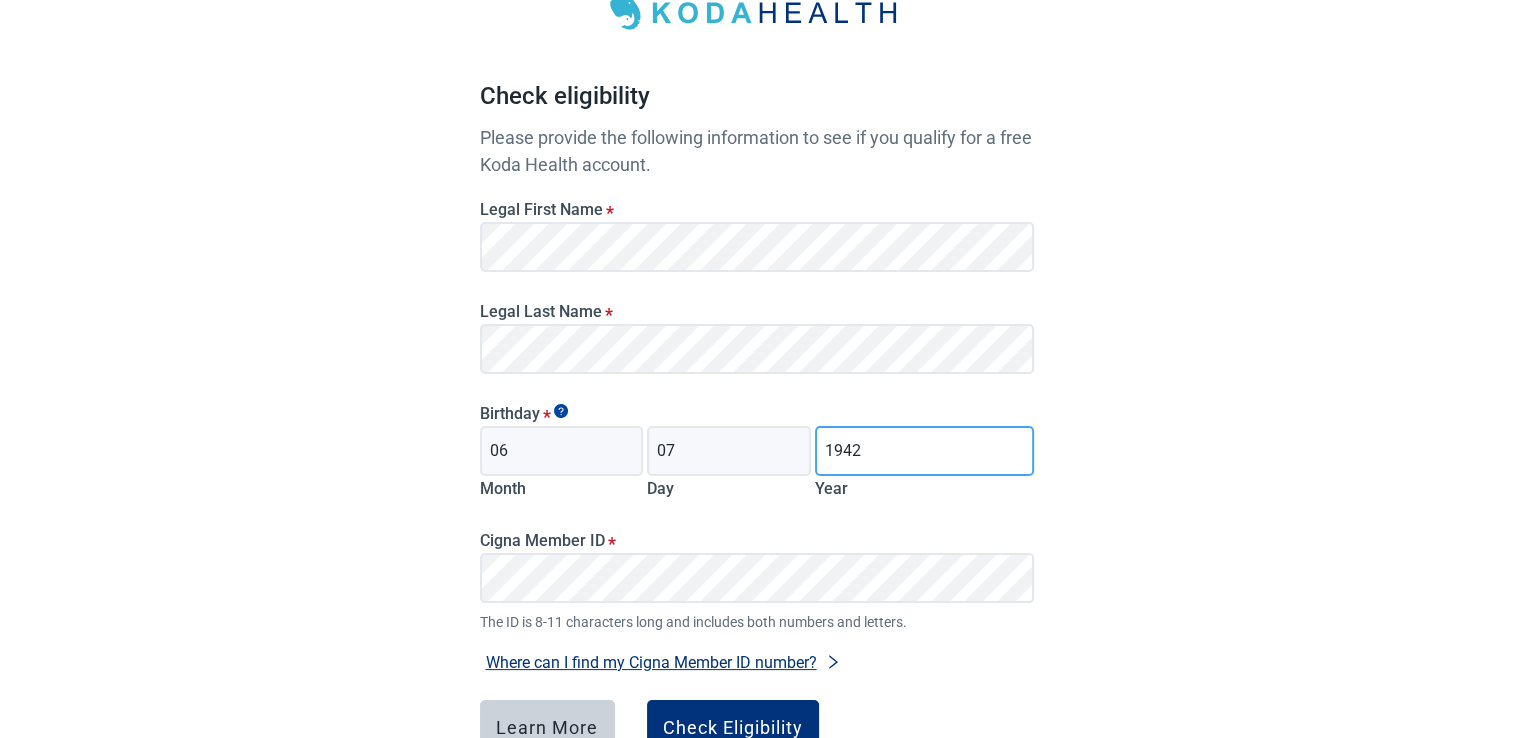 type on "1942" 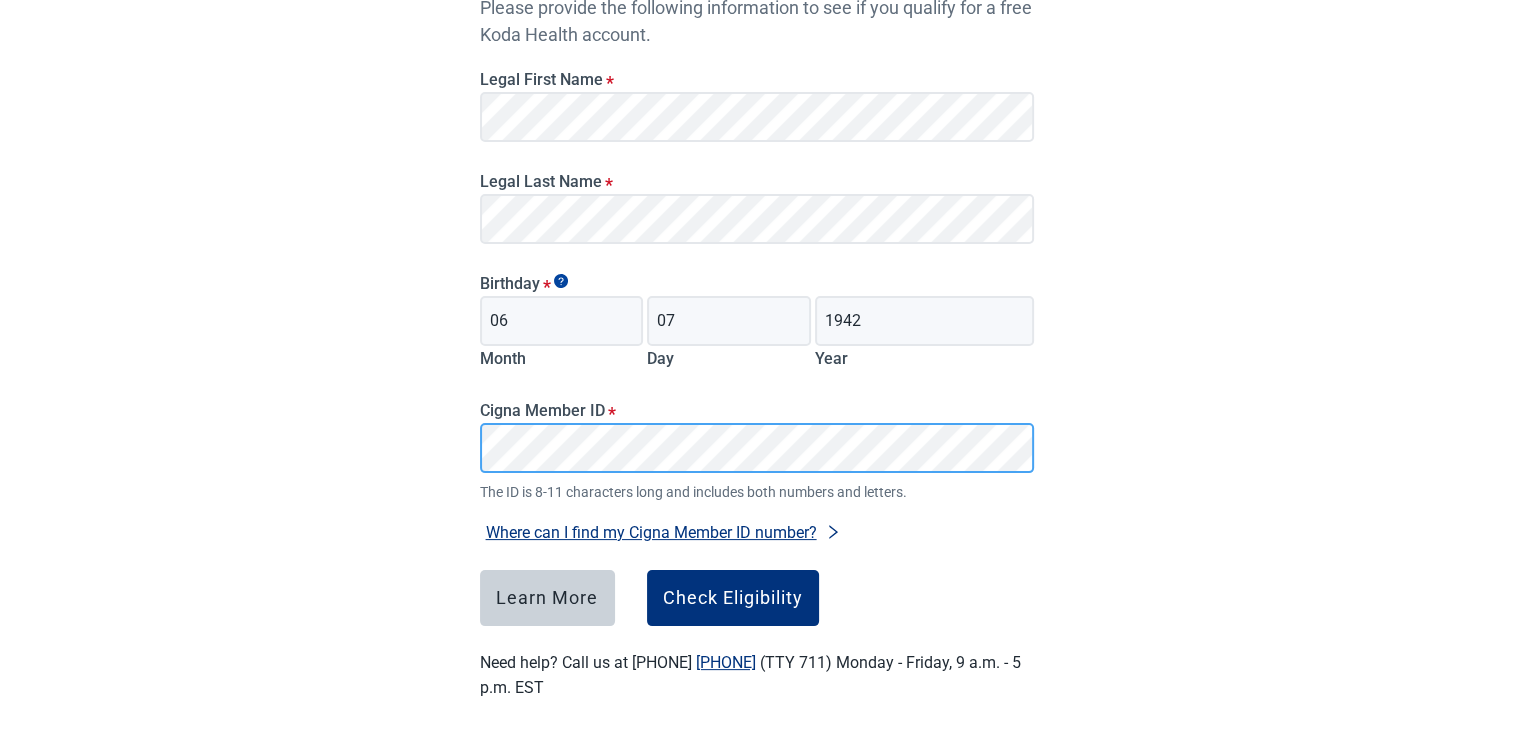 scroll, scrollTop: 272, scrollLeft: 0, axis: vertical 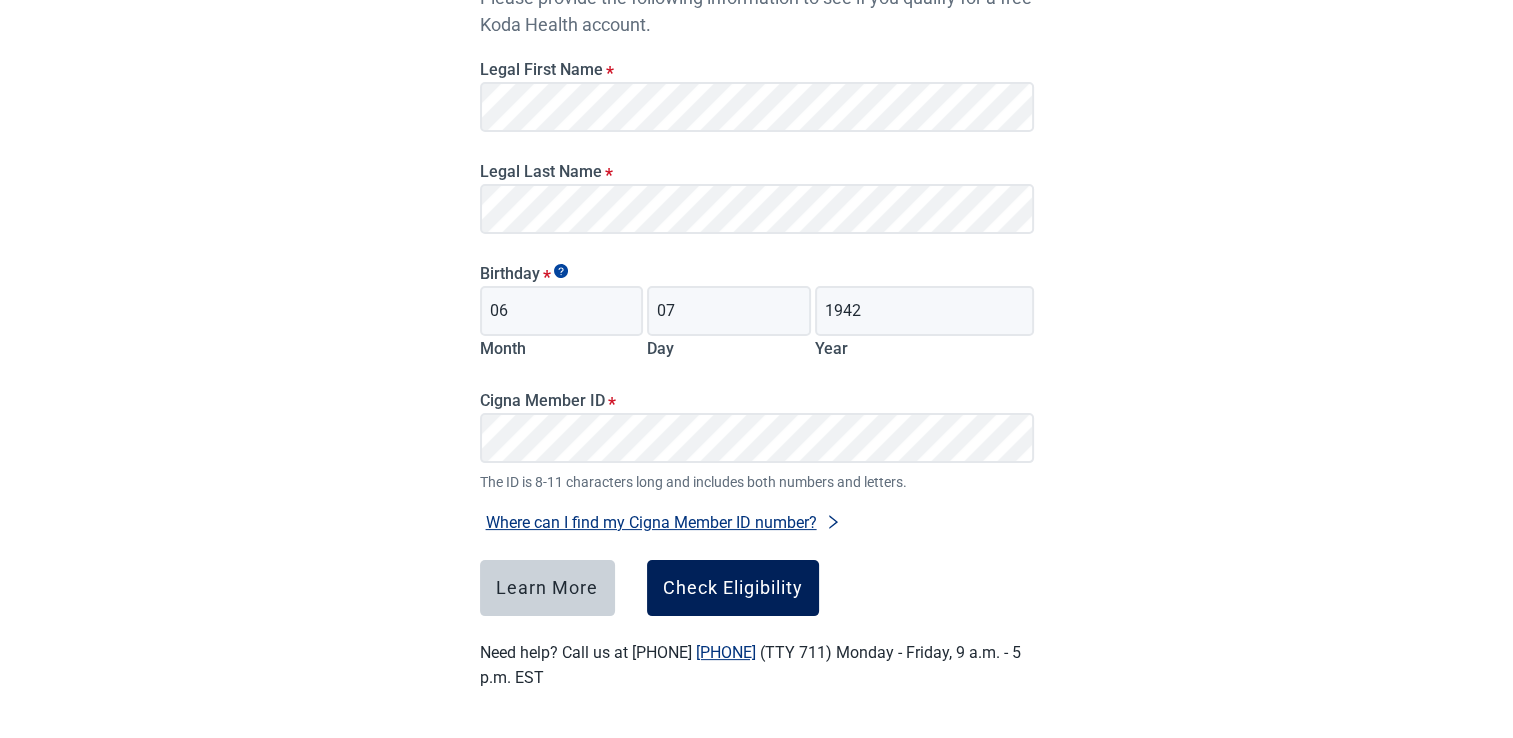 click on "Check Eligibility" at bounding box center [733, 588] 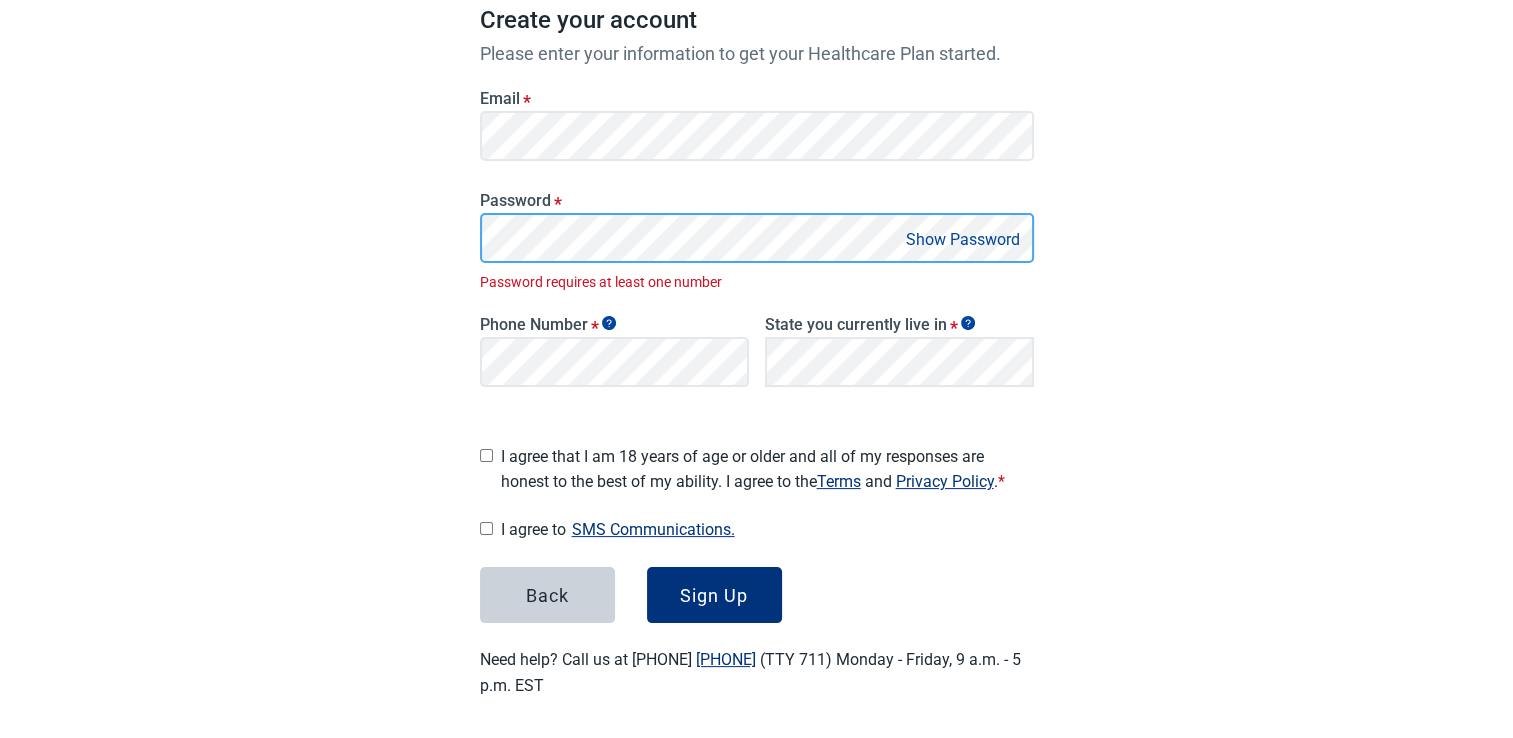 scroll, scrollTop: 285, scrollLeft: 0, axis: vertical 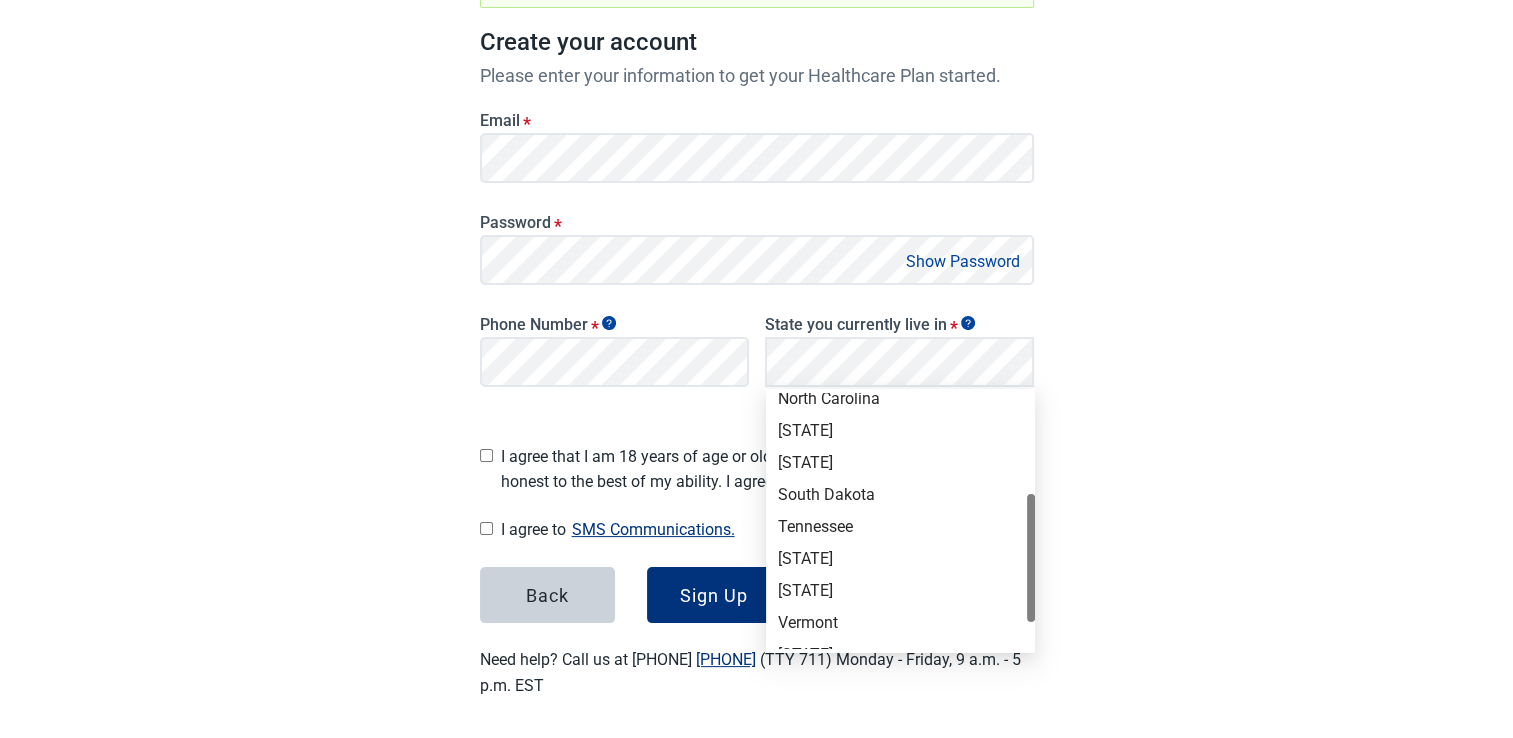 drag, startPoint x: 1028, startPoint y: 411, endPoint x: 972, endPoint y: 524, distance: 126.11503 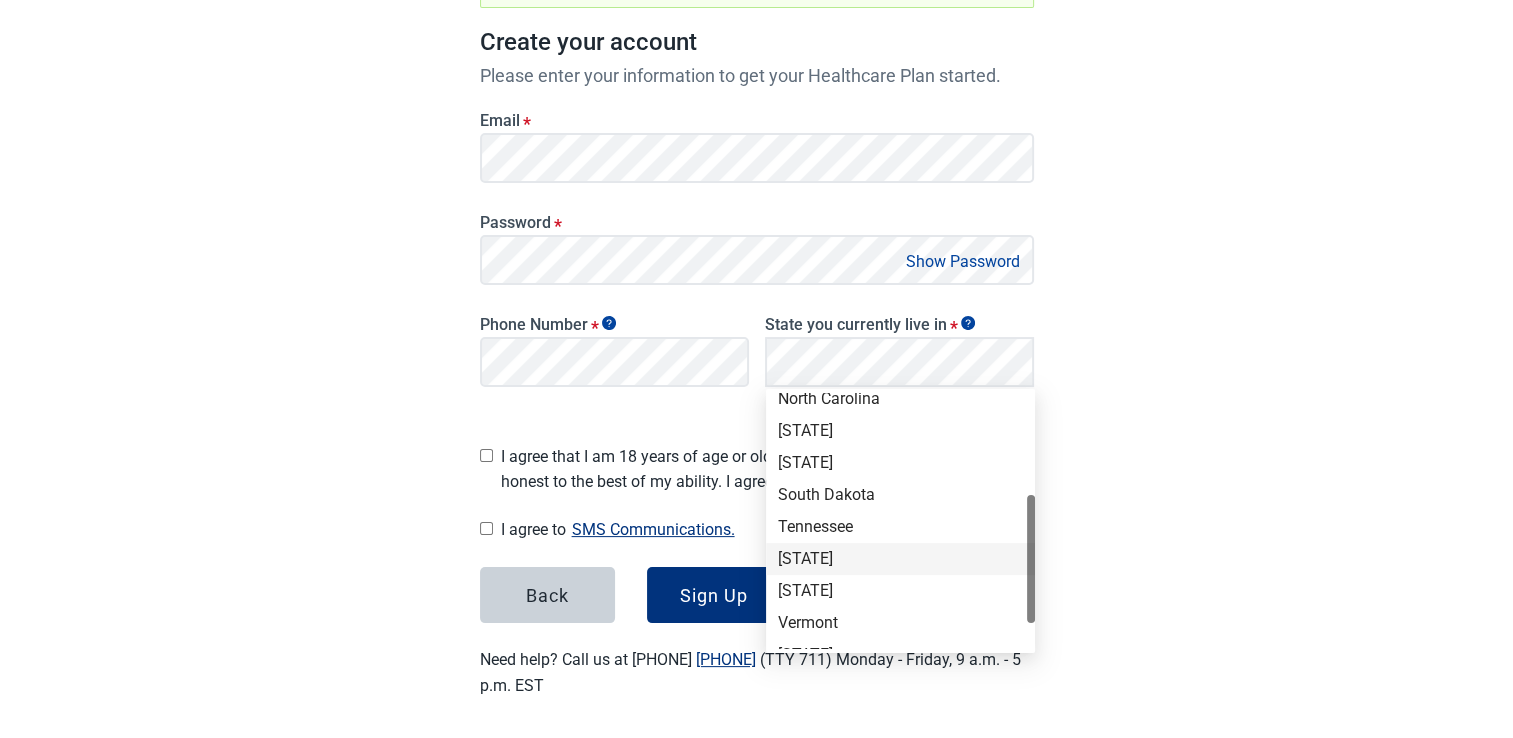 click on "[STATE]" at bounding box center (900, 559) 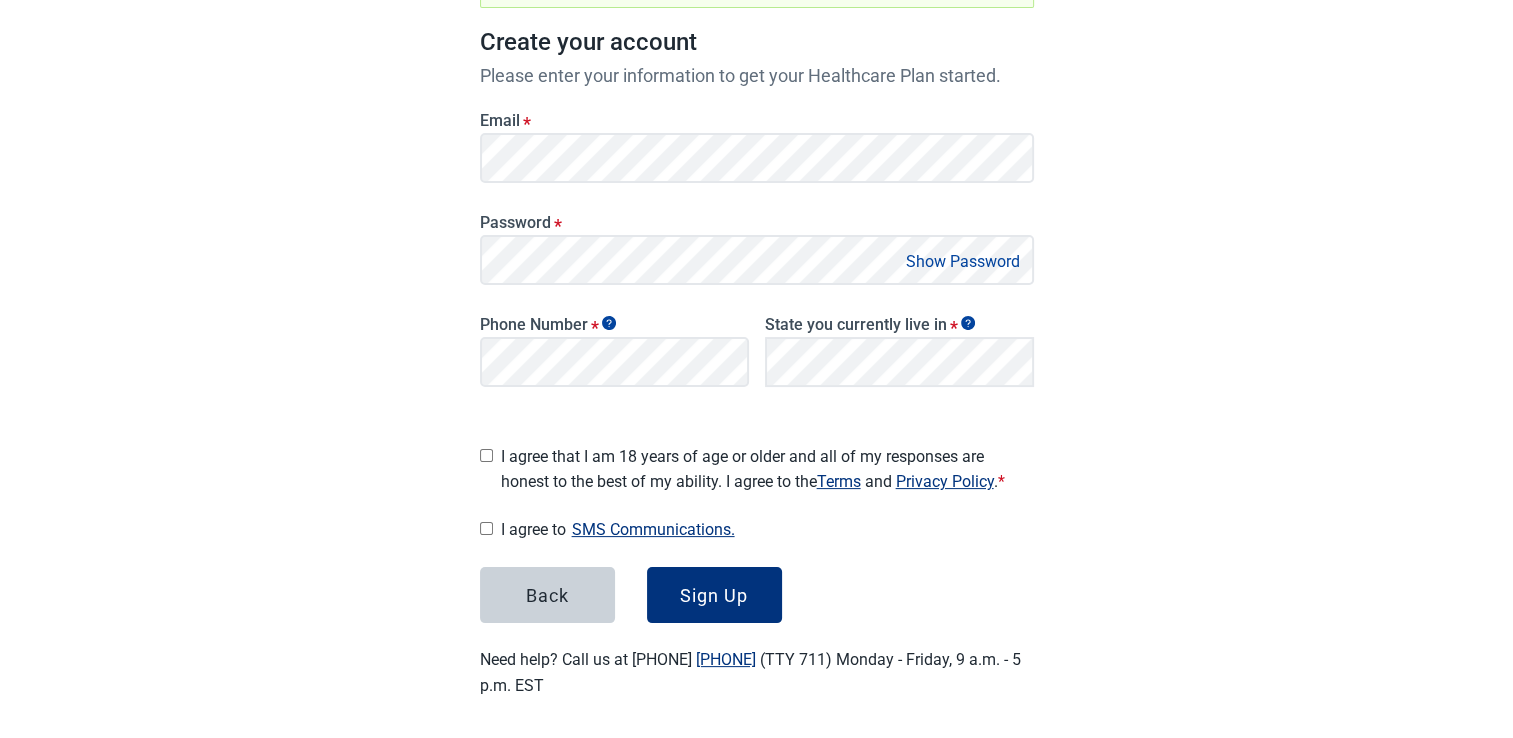 click on "I agree that I am 18 years of age or older and all of my responses are honest to the best of my ability. I agree to the  Terms   and   Privacy Policy . *" at bounding box center (486, 455) 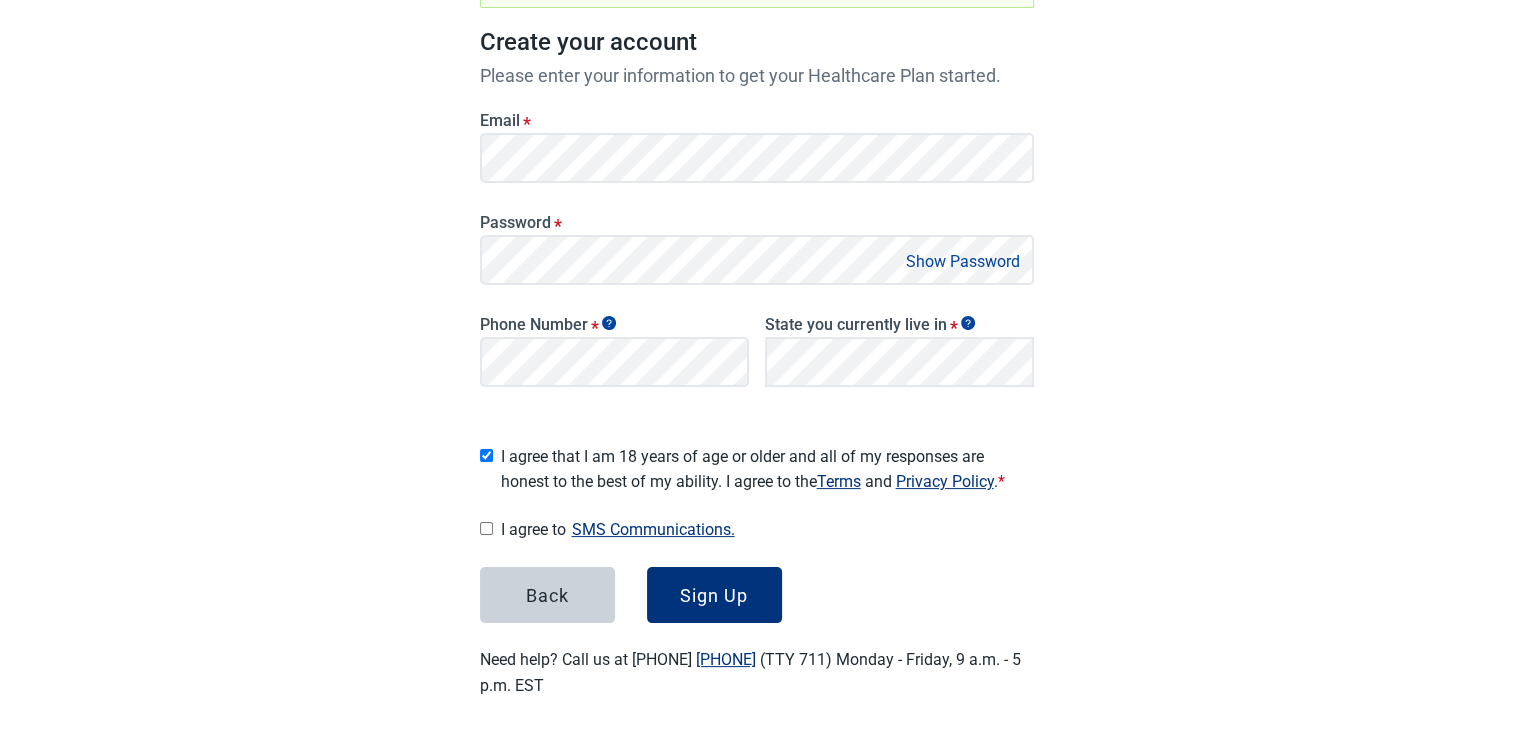 checkbox on "true" 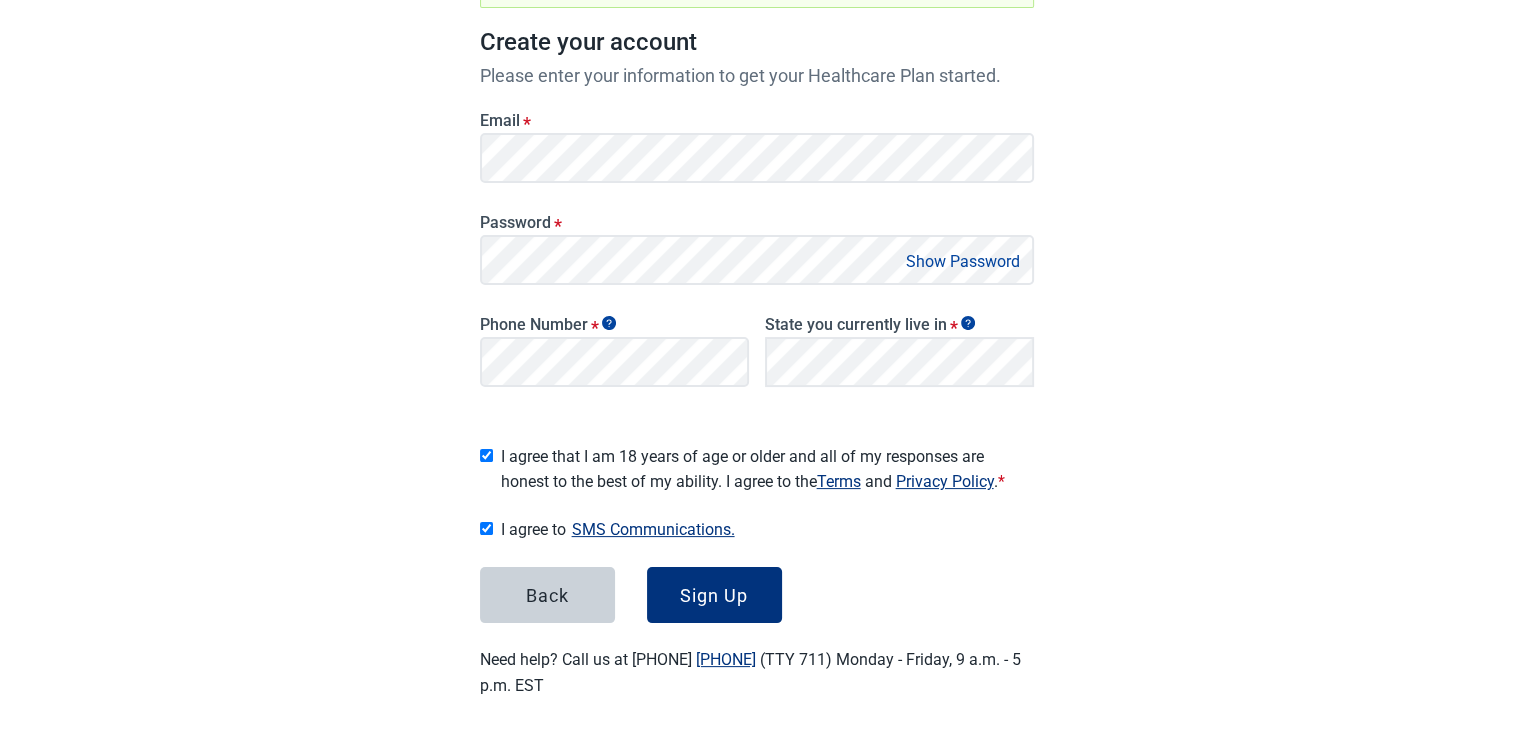 checkbox on "true" 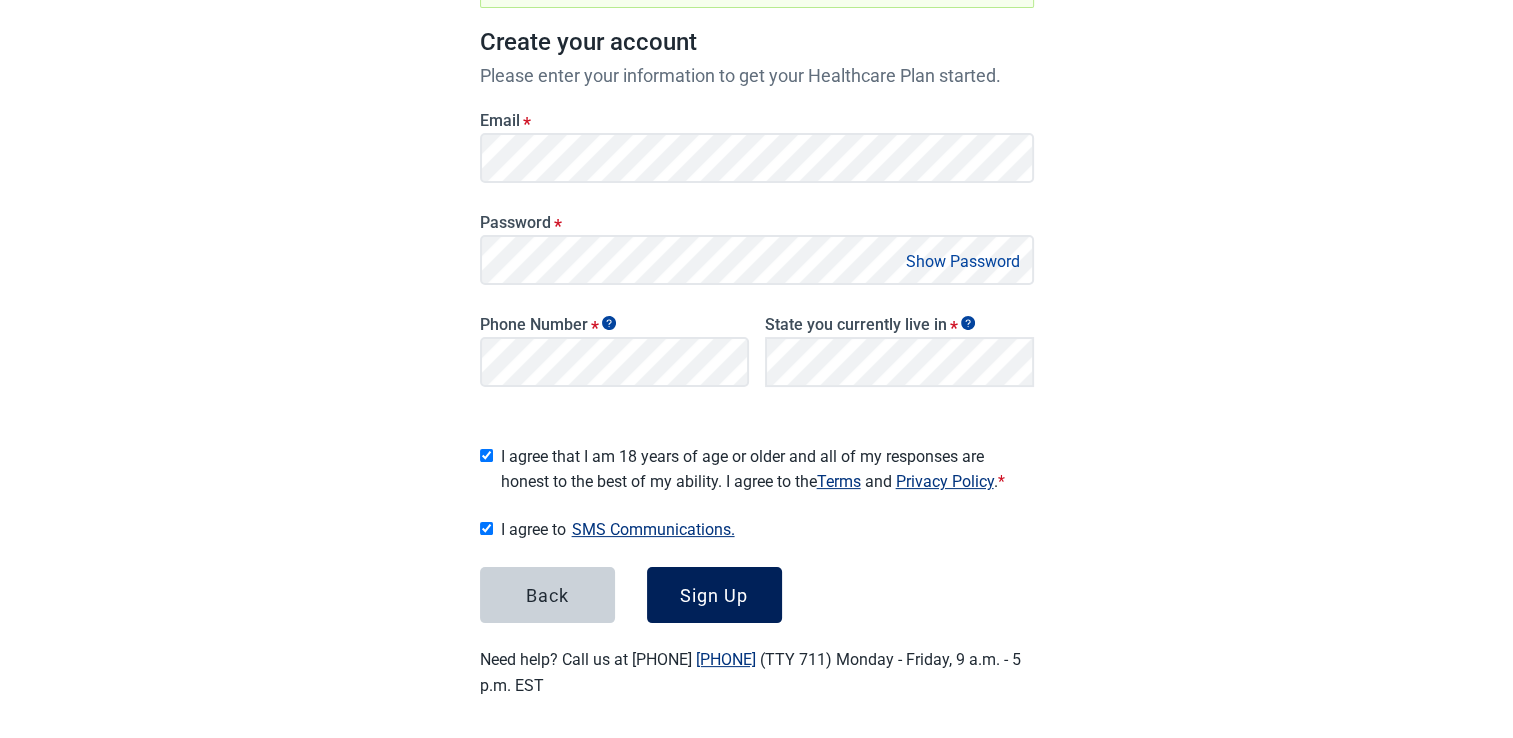 click on "Sign Up" at bounding box center [714, 595] 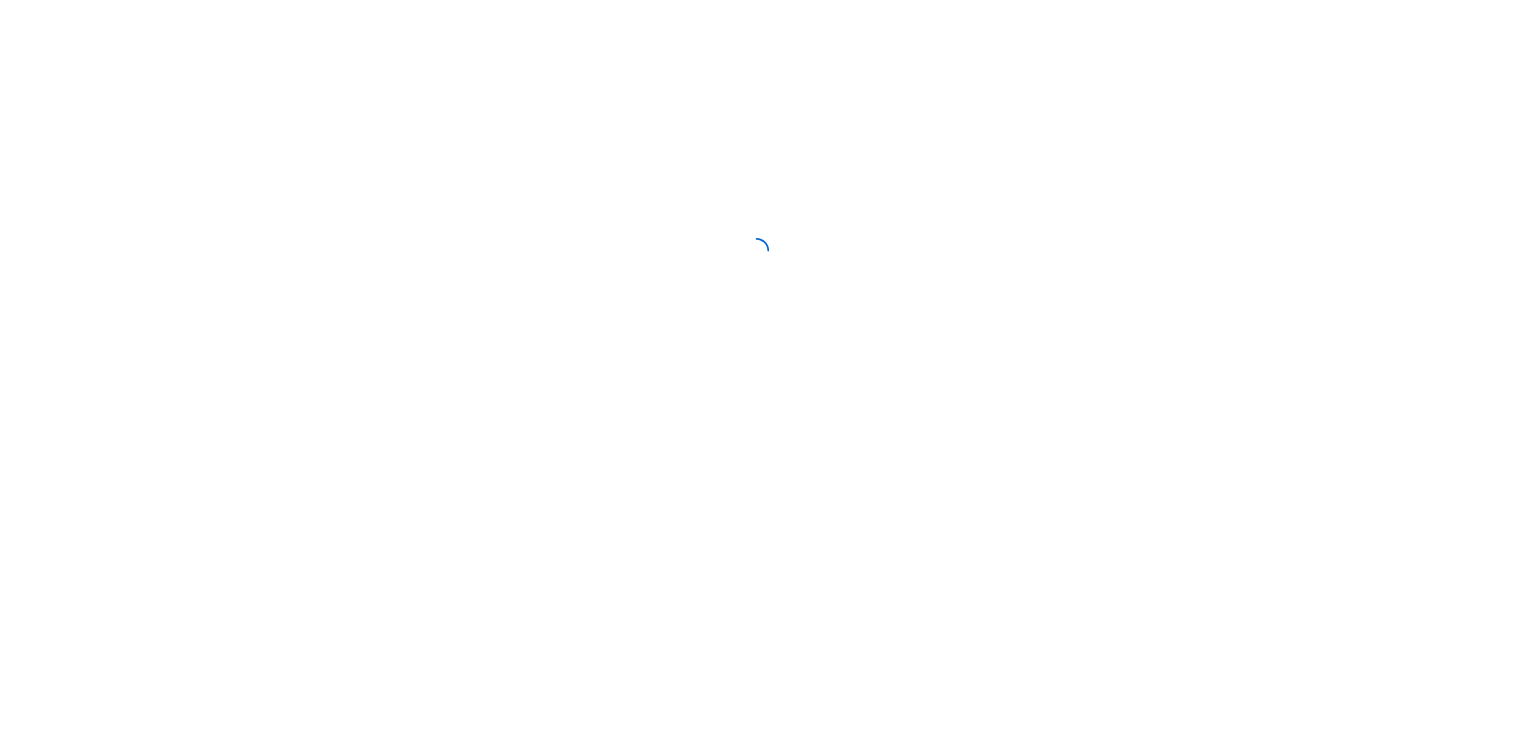scroll, scrollTop: 0, scrollLeft: 0, axis: both 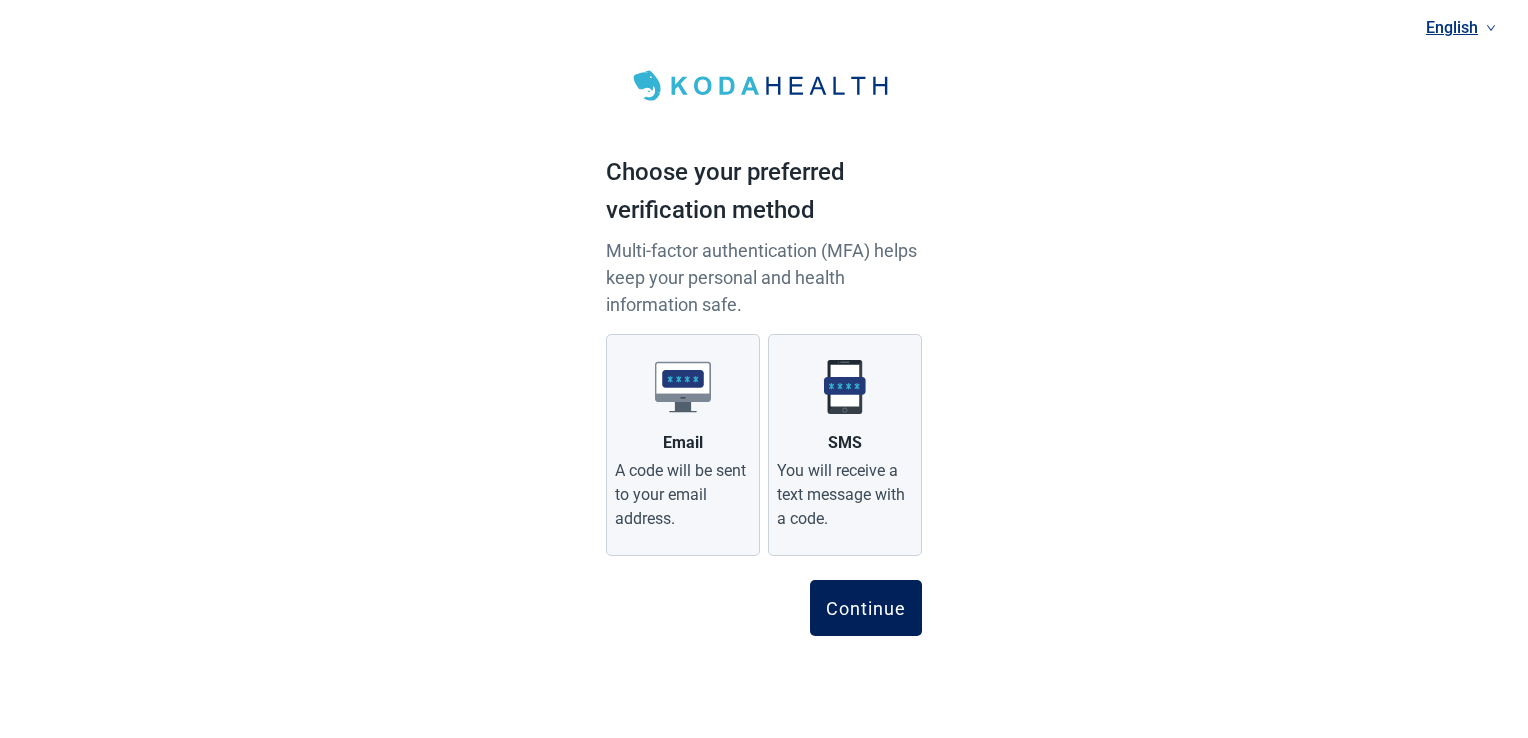 click on "Continue" at bounding box center (866, 608) 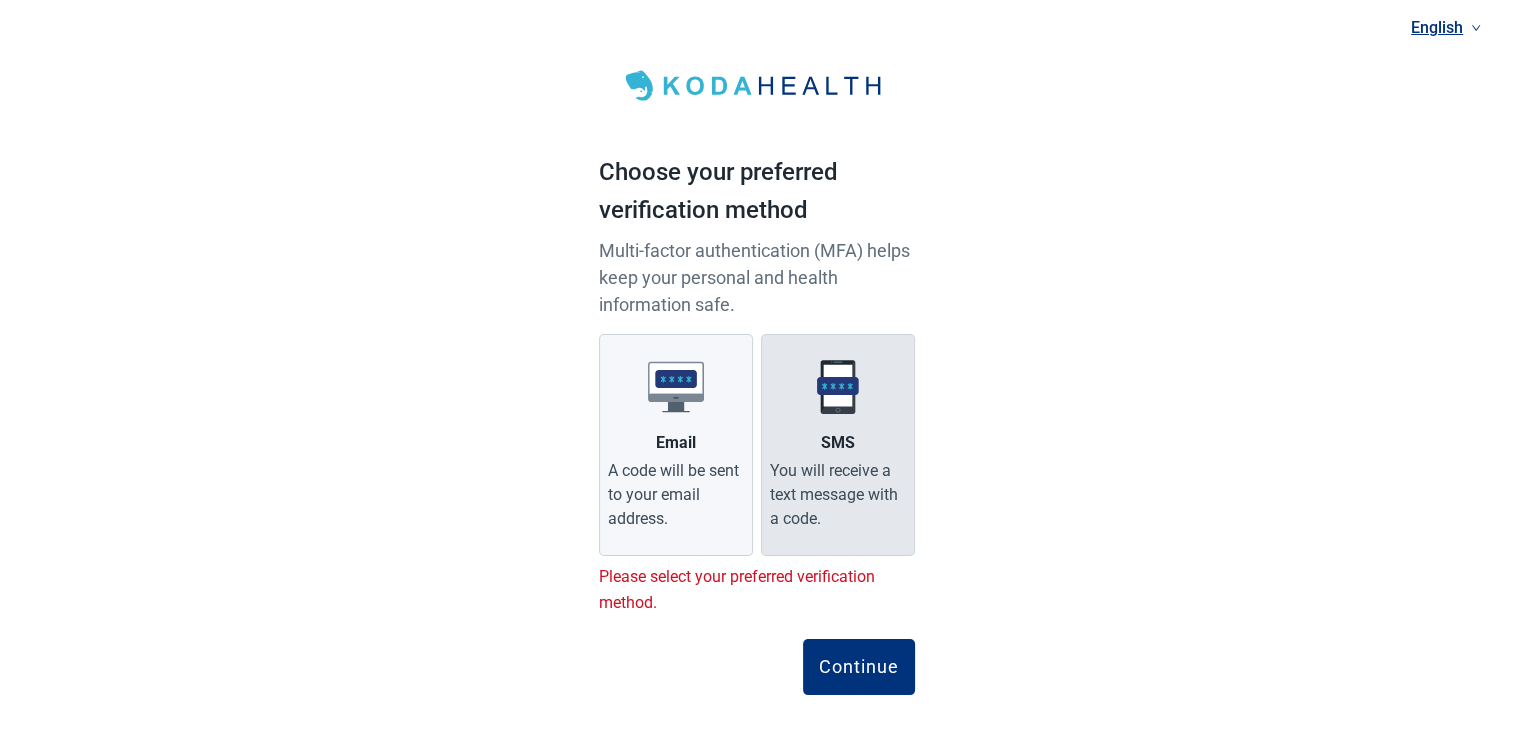 click at bounding box center [838, 387] 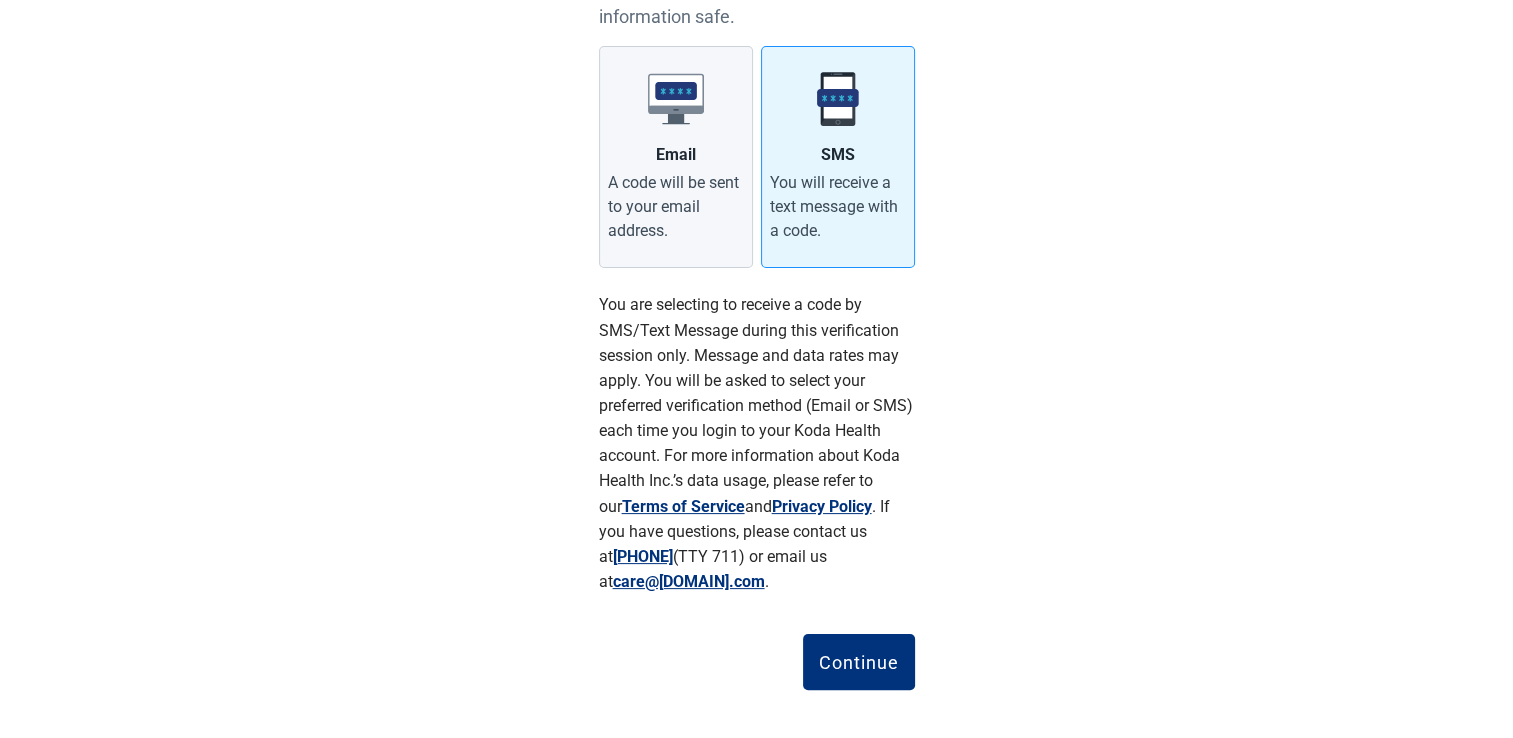 scroll, scrollTop: 303, scrollLeft: 0, axis: vertical 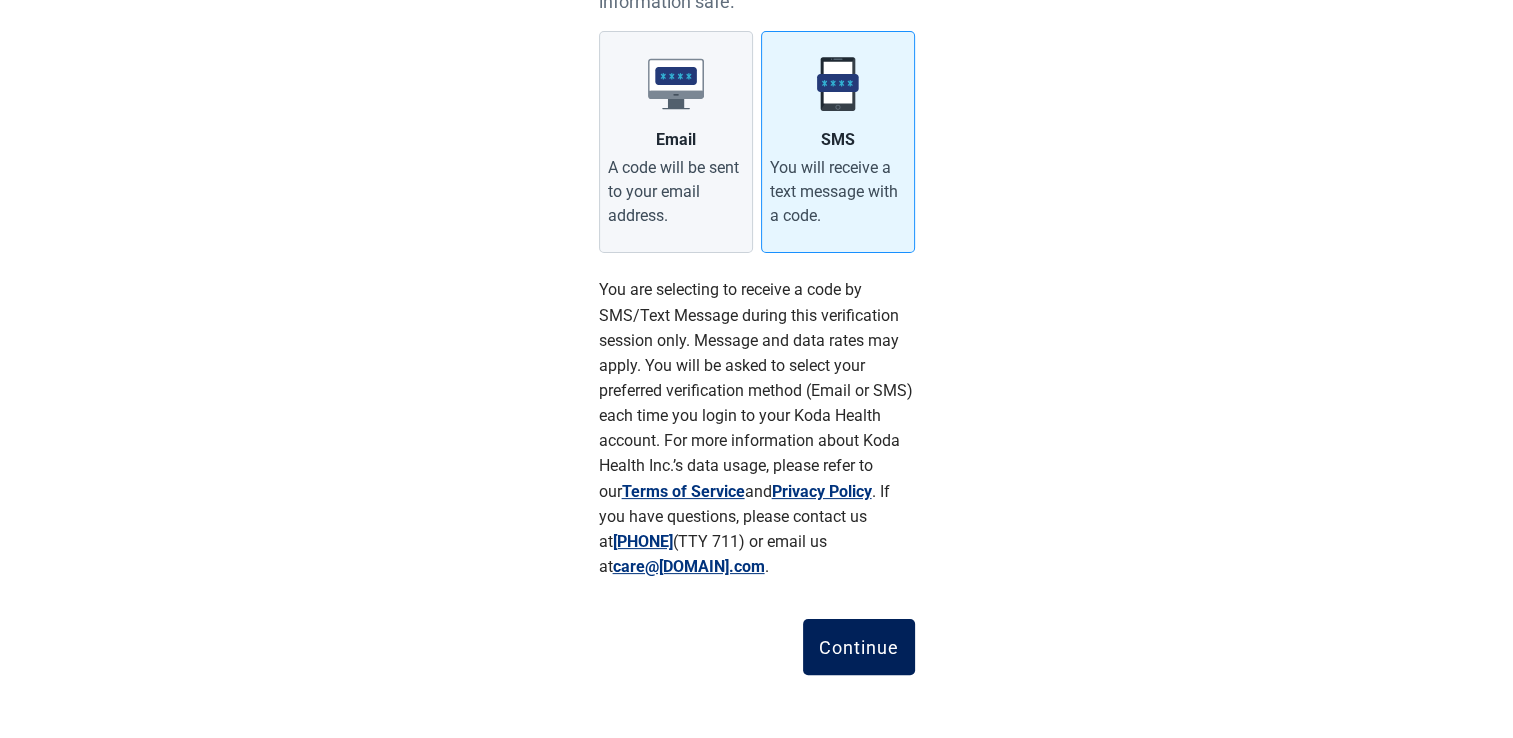 click on "Continue" at bounding box center (859, 647) 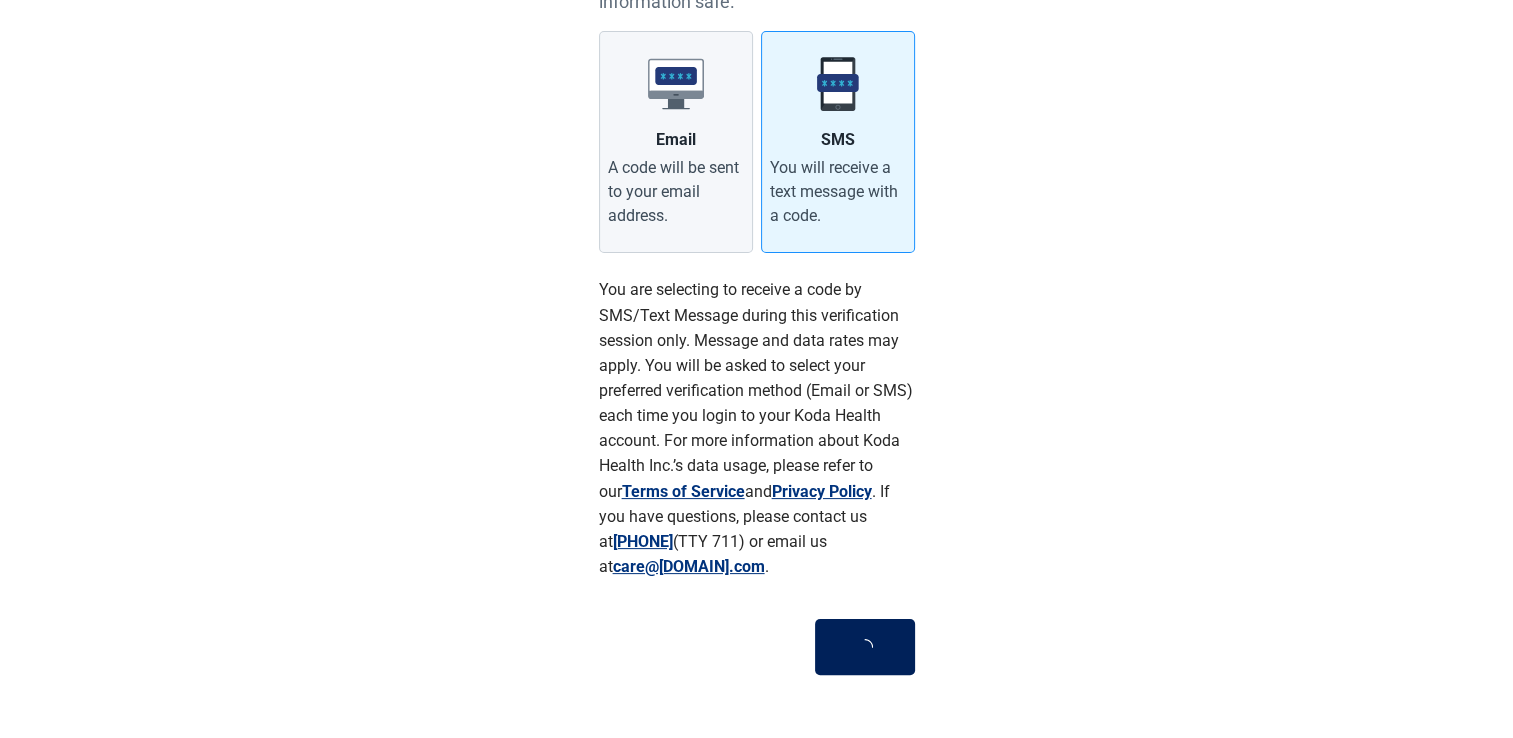 scroll, scrollTop: 28, scrollLeft: 0, axis: vertical 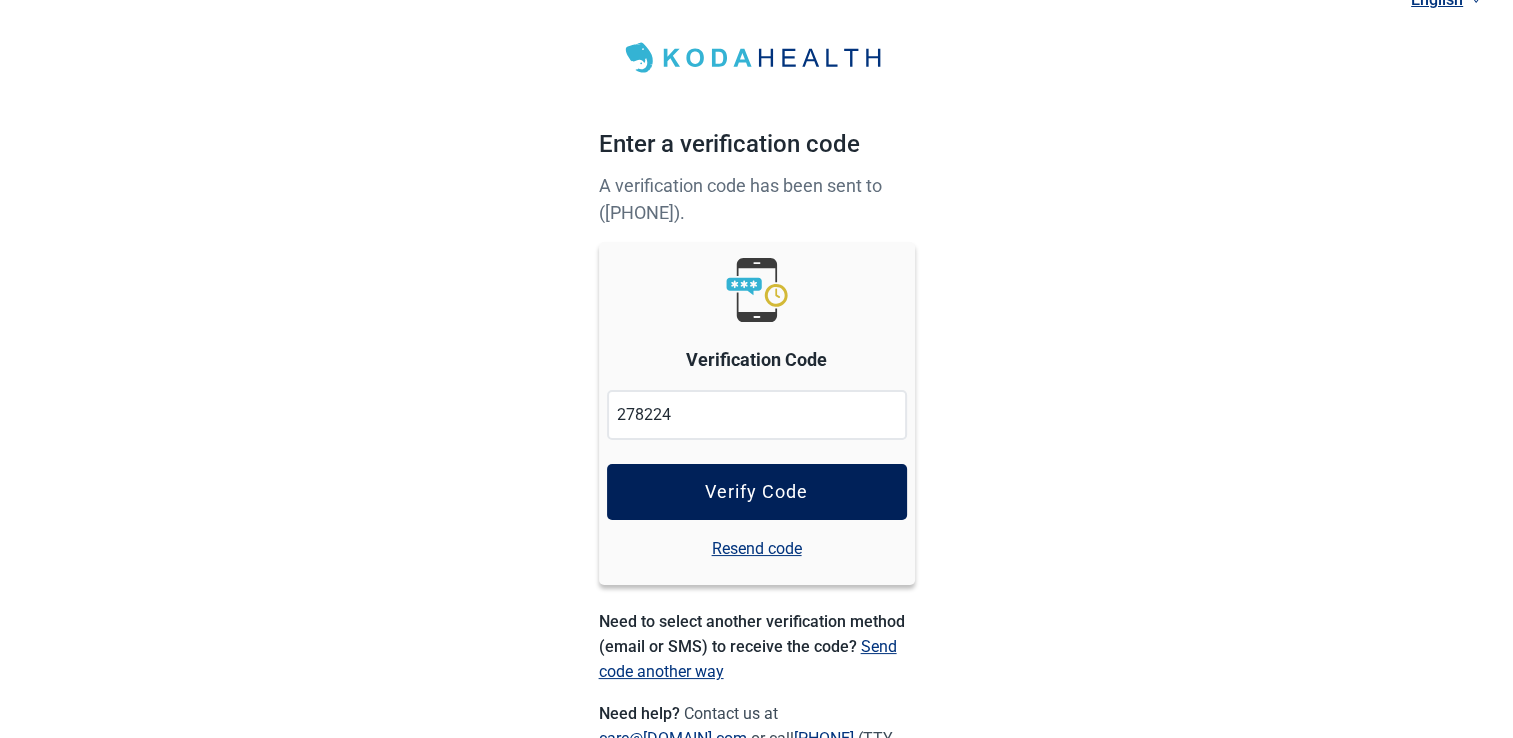 type on "278224" 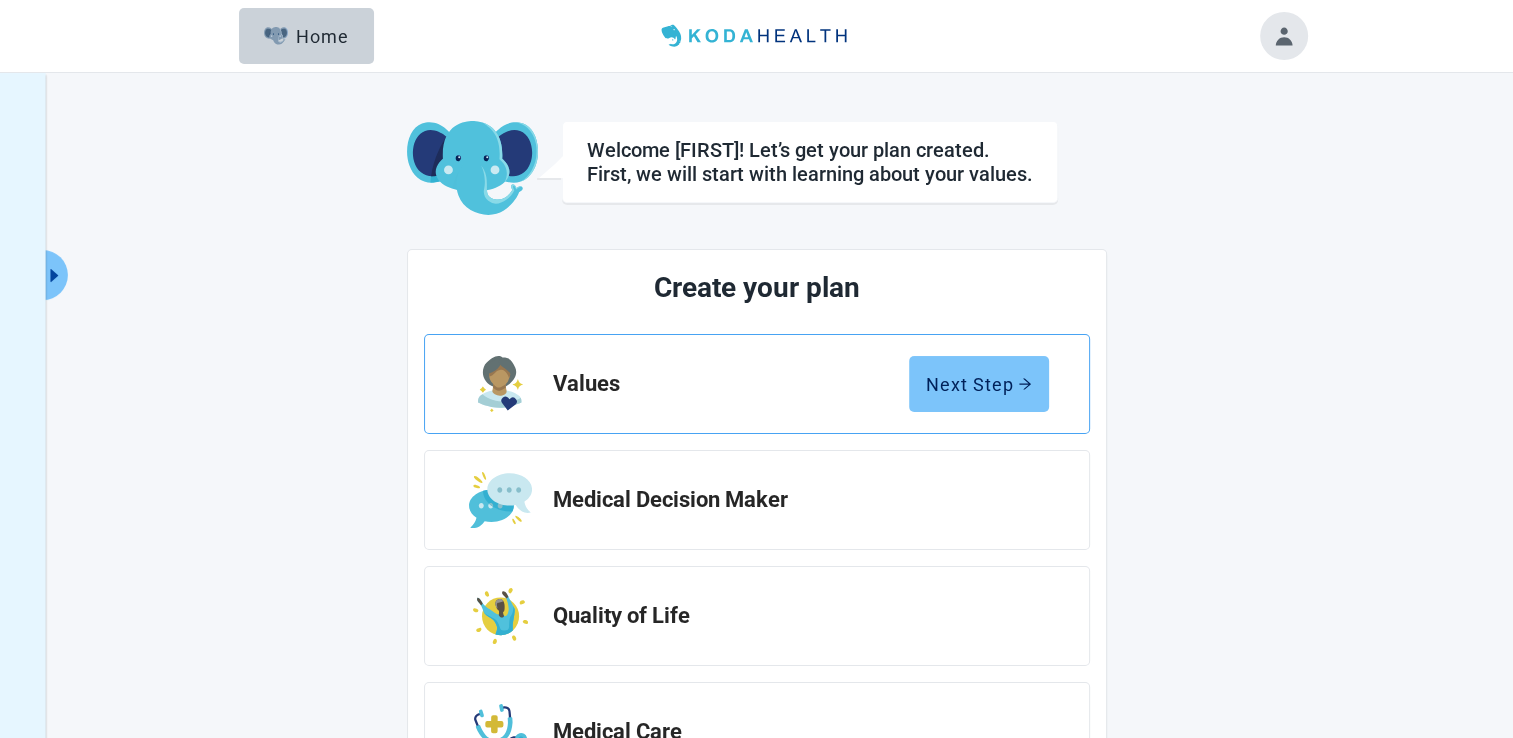 click on "Next Step" at bounding box center [979, 384] 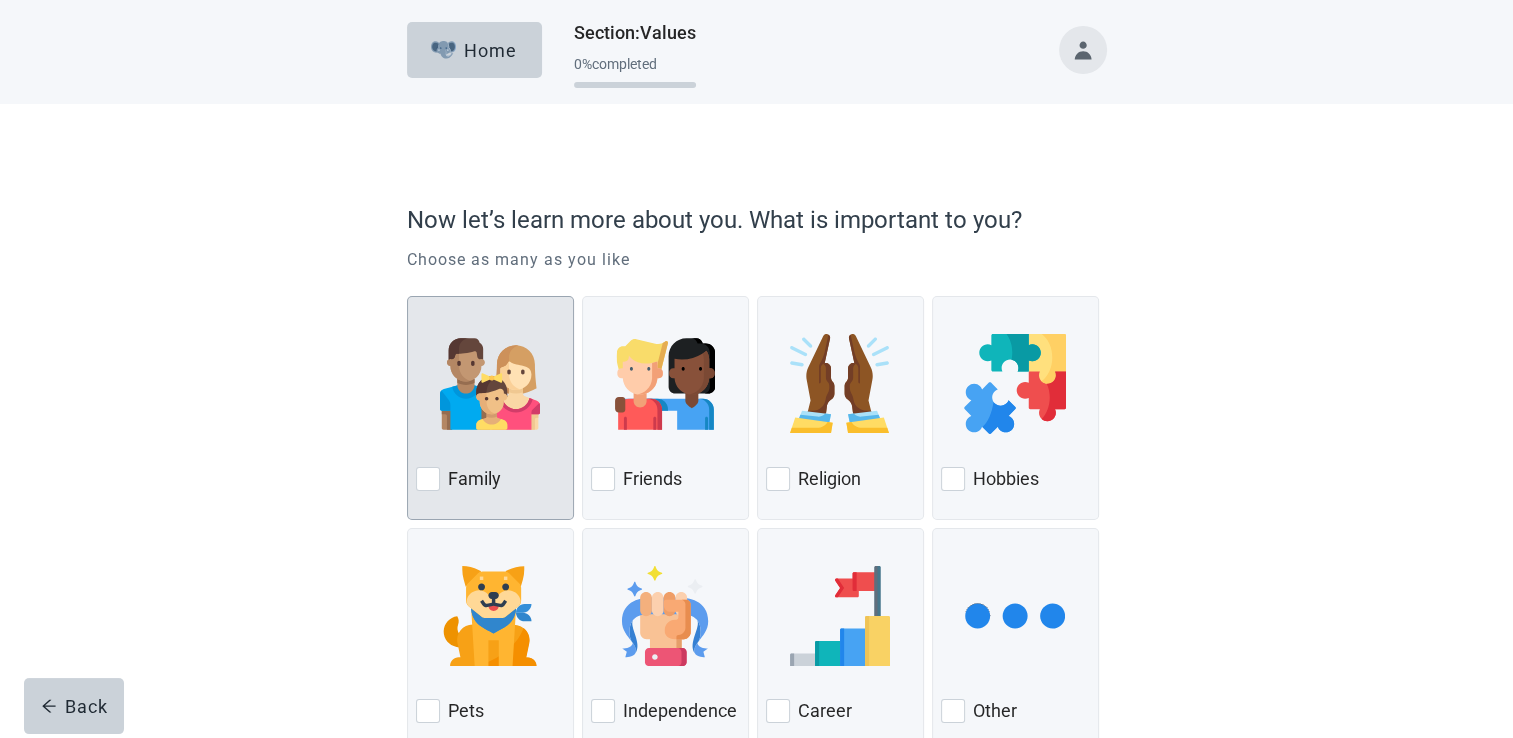 click at bounding box center [428, 479] 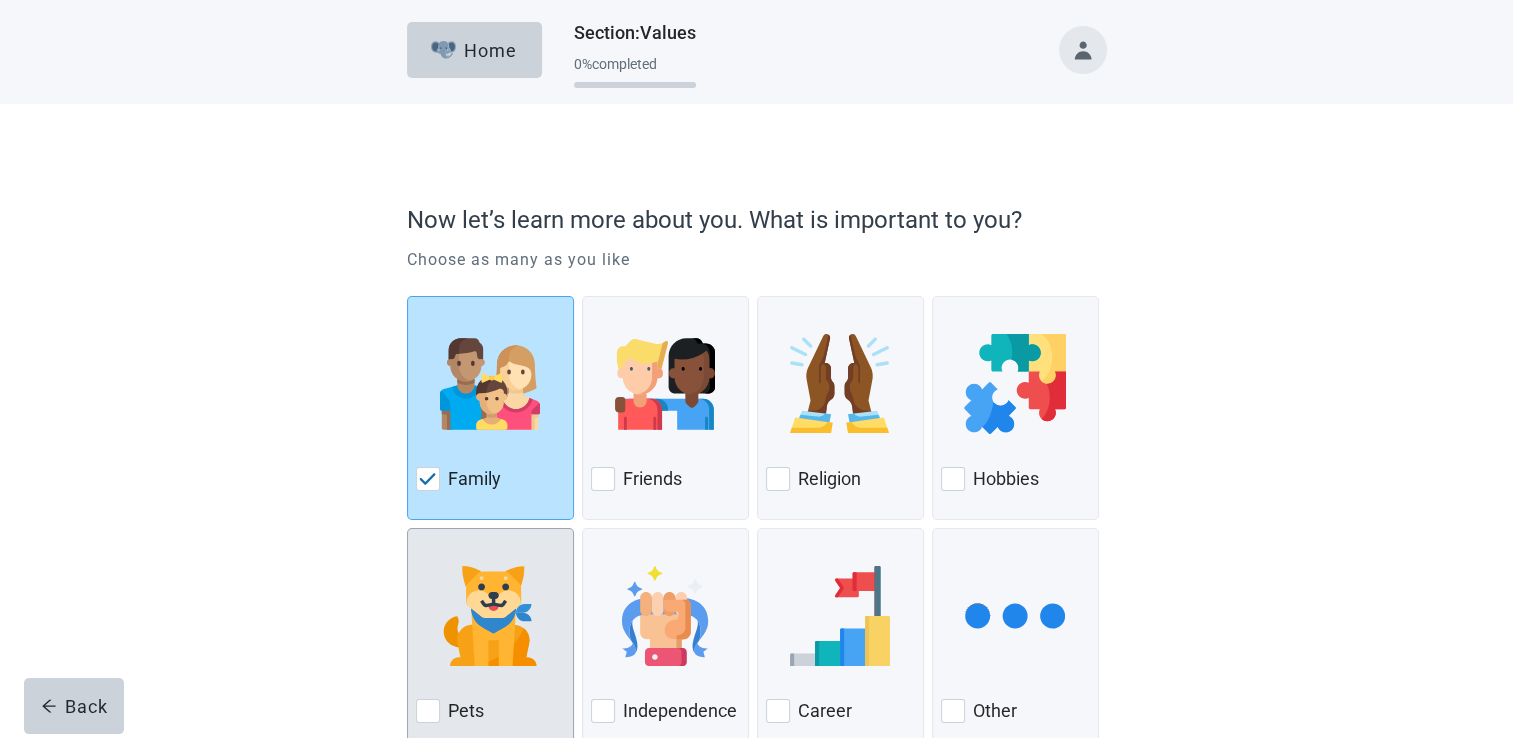 click at bounding box center (428, 711) 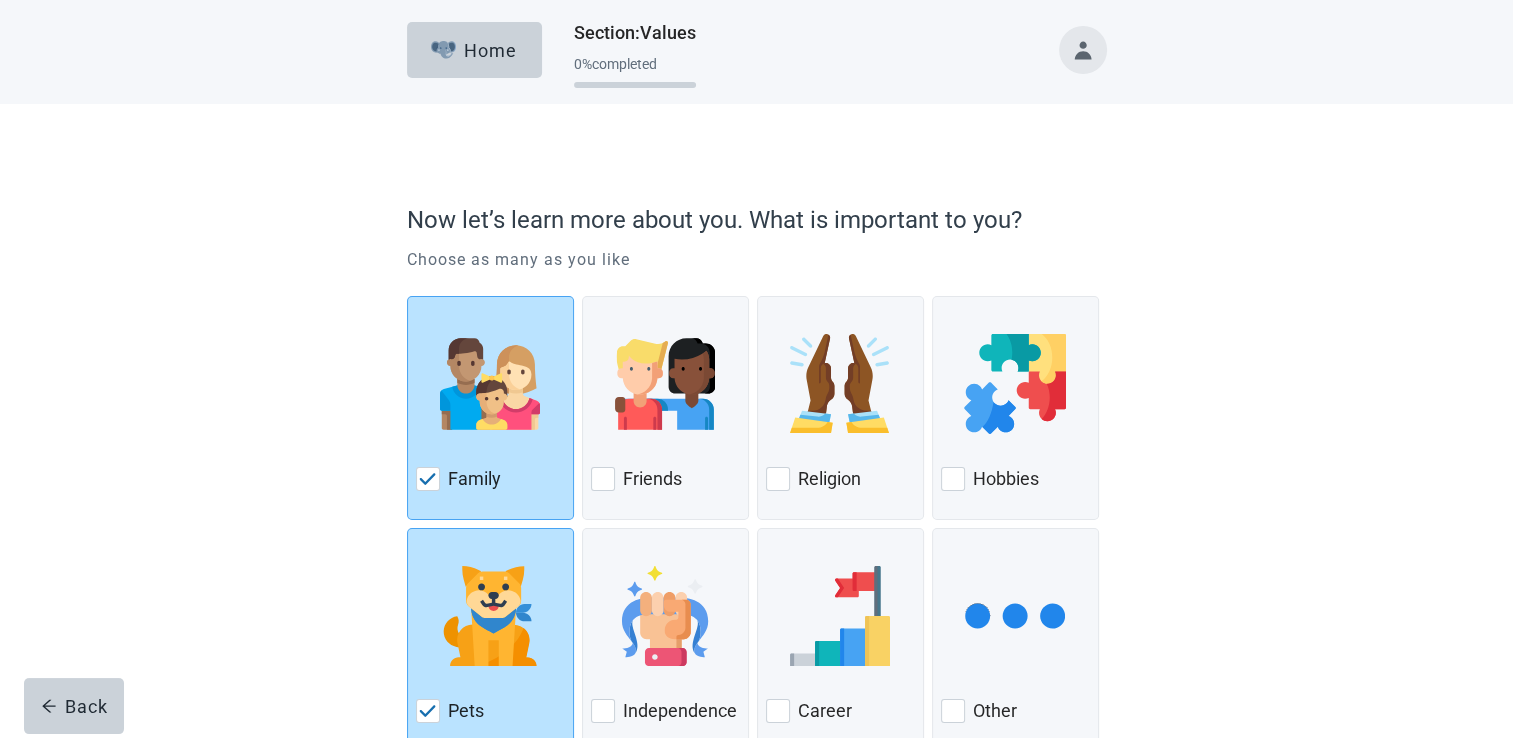 scroll, scrollTop: 120, scrollLeft: 0, axis: vertical 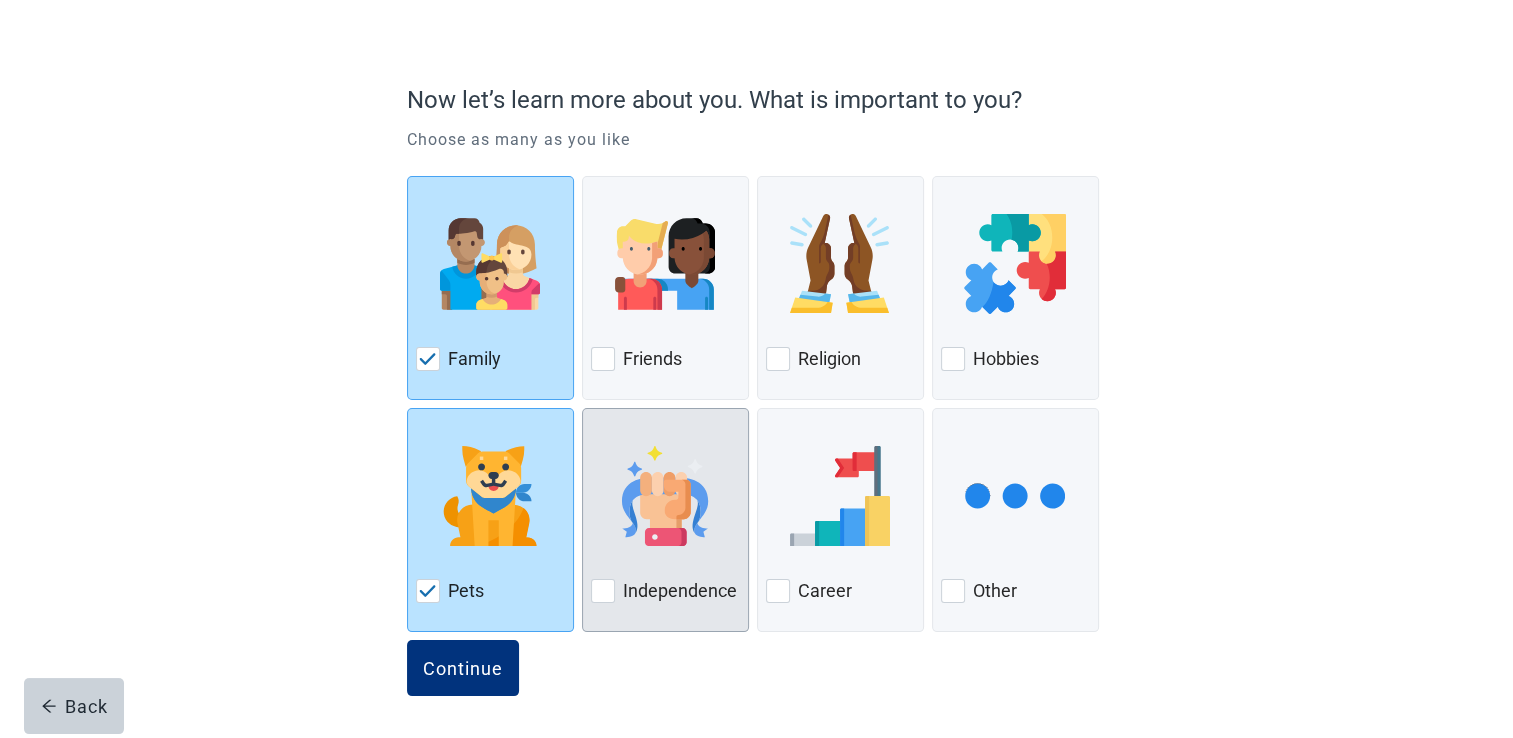 click at bounding box center [603, 591] 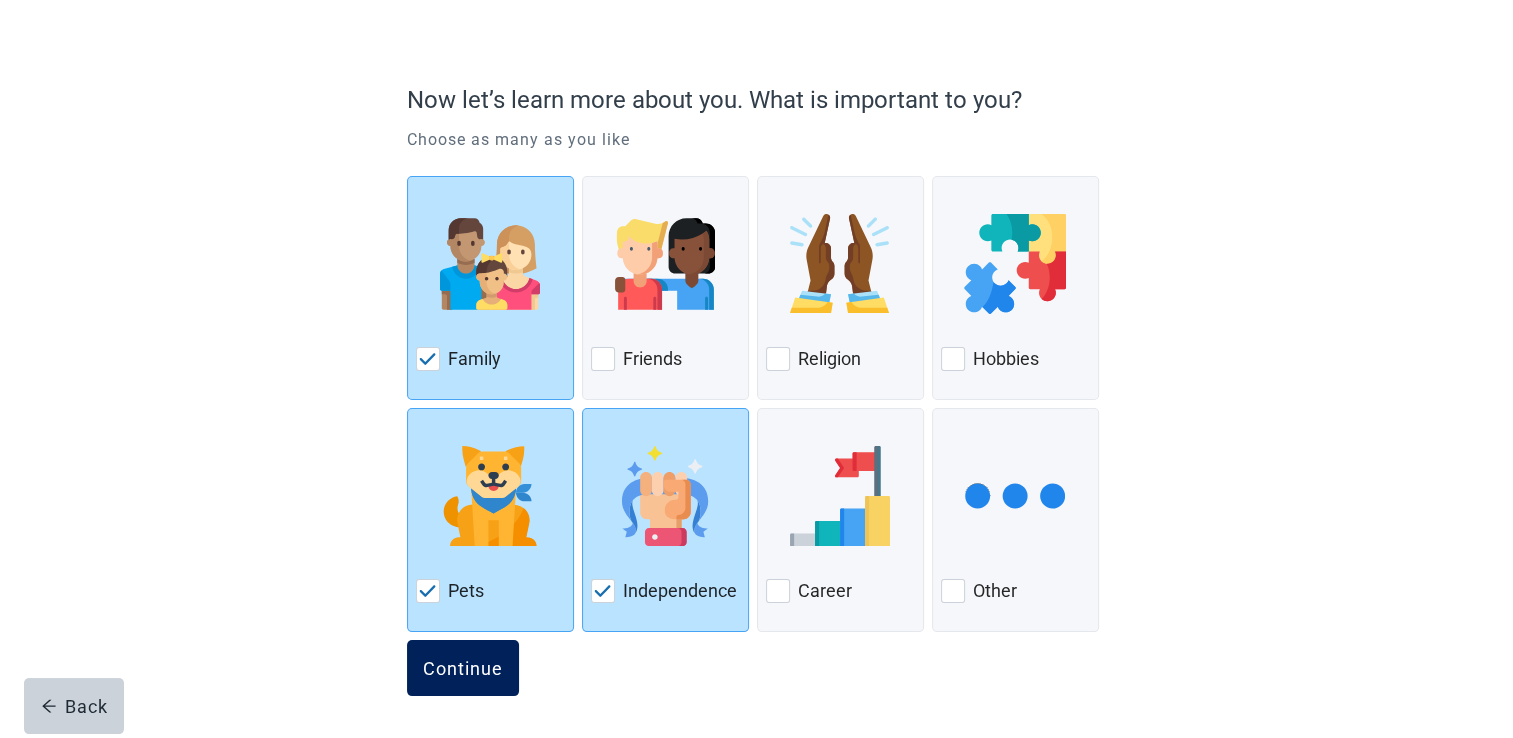 click on "Continue" at bounding box center (463, 668) 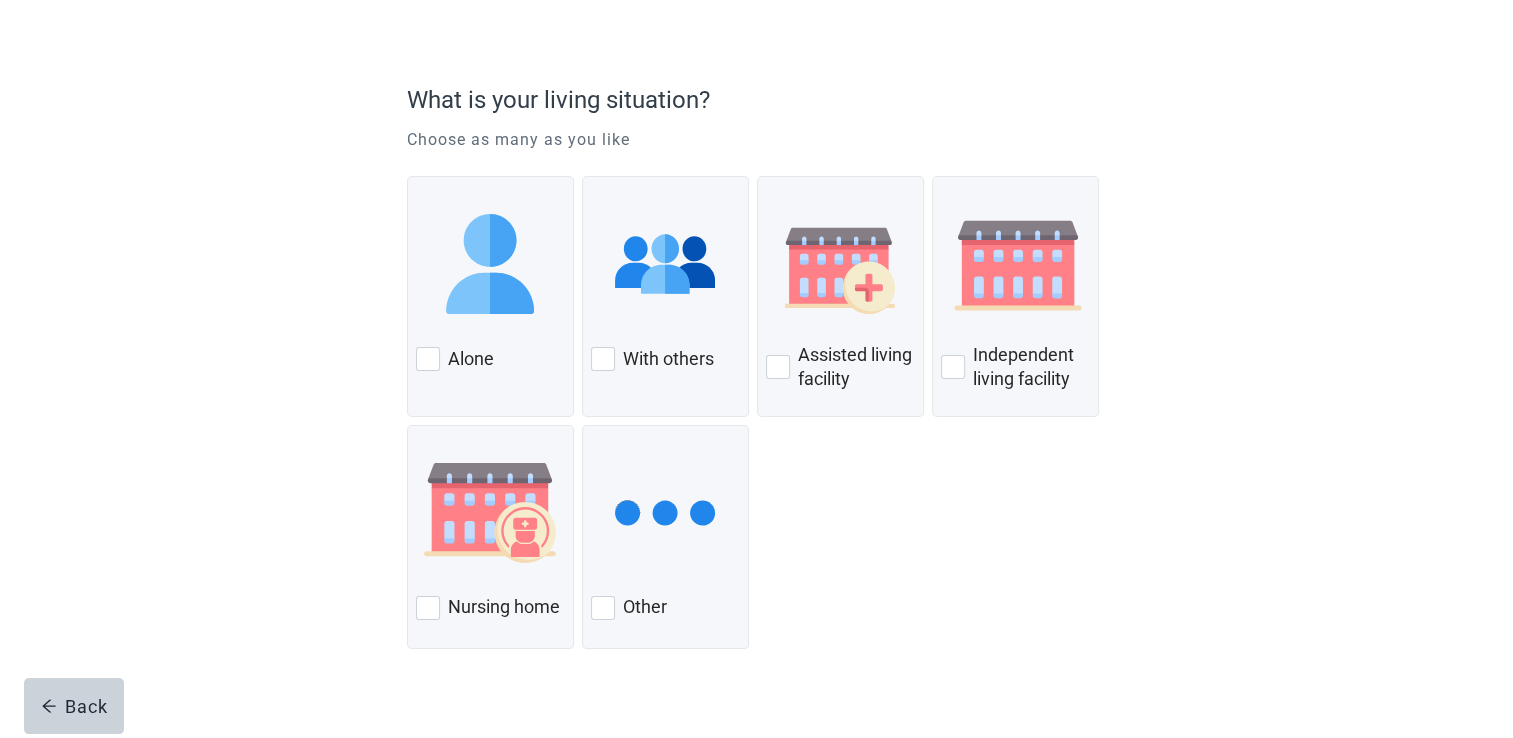 scroll, scrollTop: 0, scrollLeft: 0, axis: both 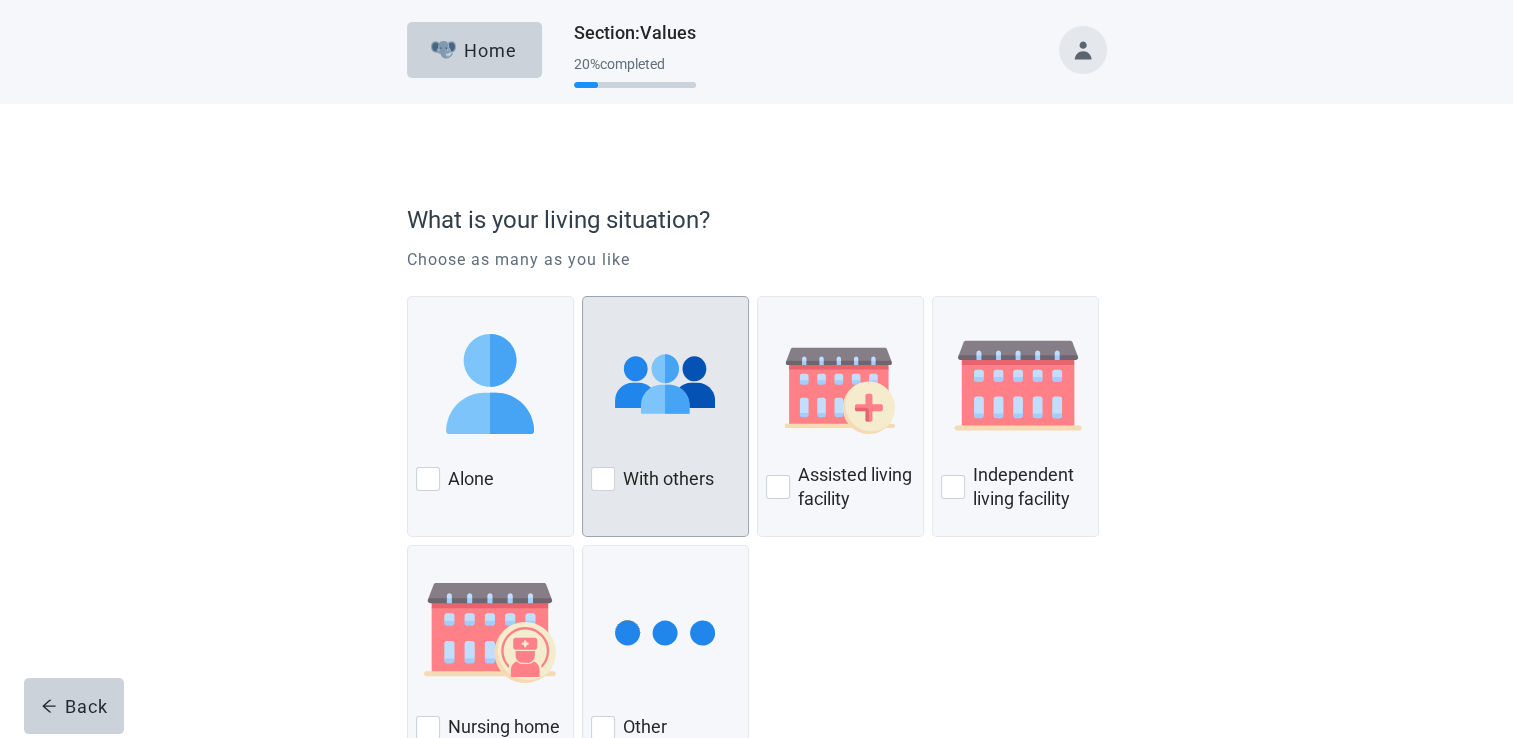 click at bounding box center (603, 479) 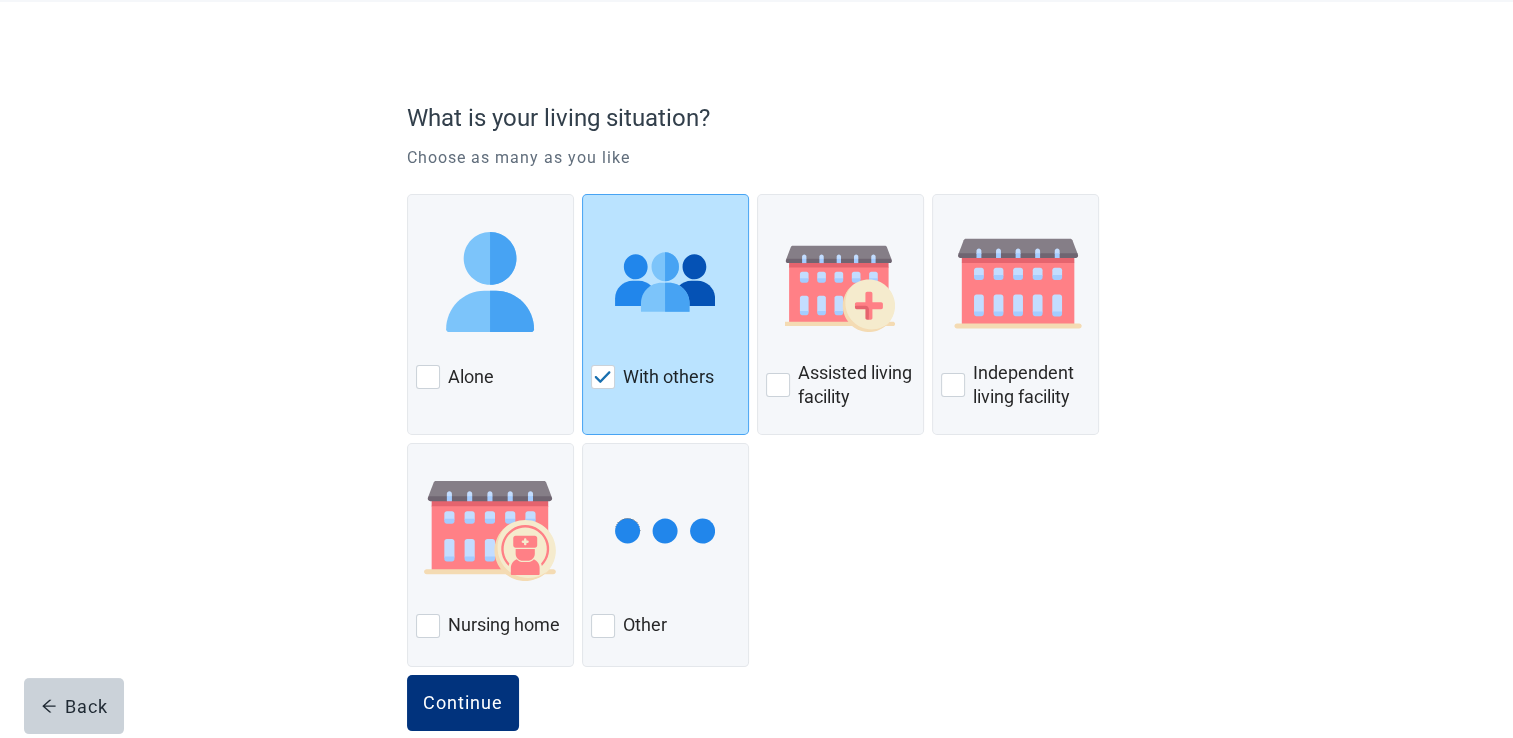scroll, scrollTop: 137, scrollLeft: 0, axis: vertical 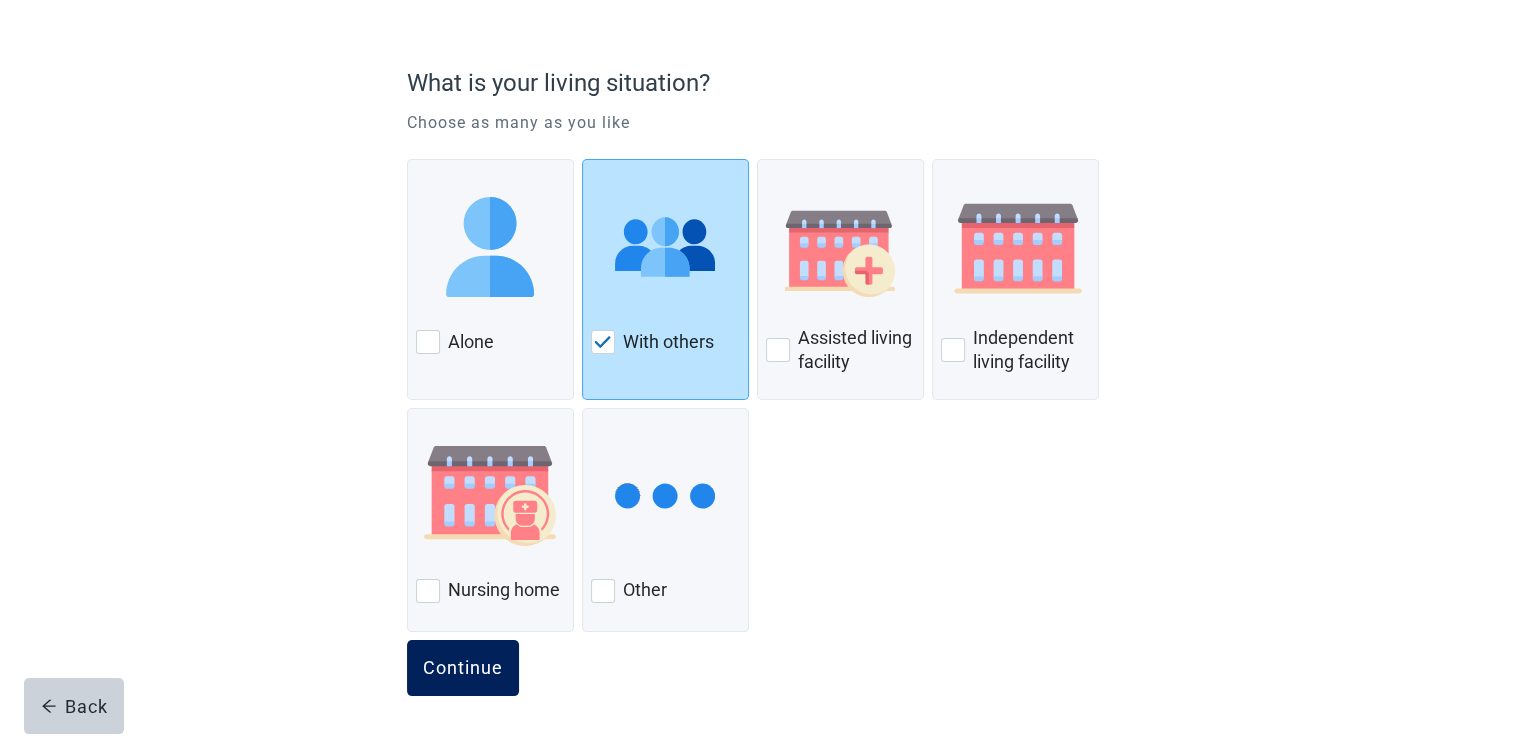 click on "Continue" at bounding box center (463, 668) 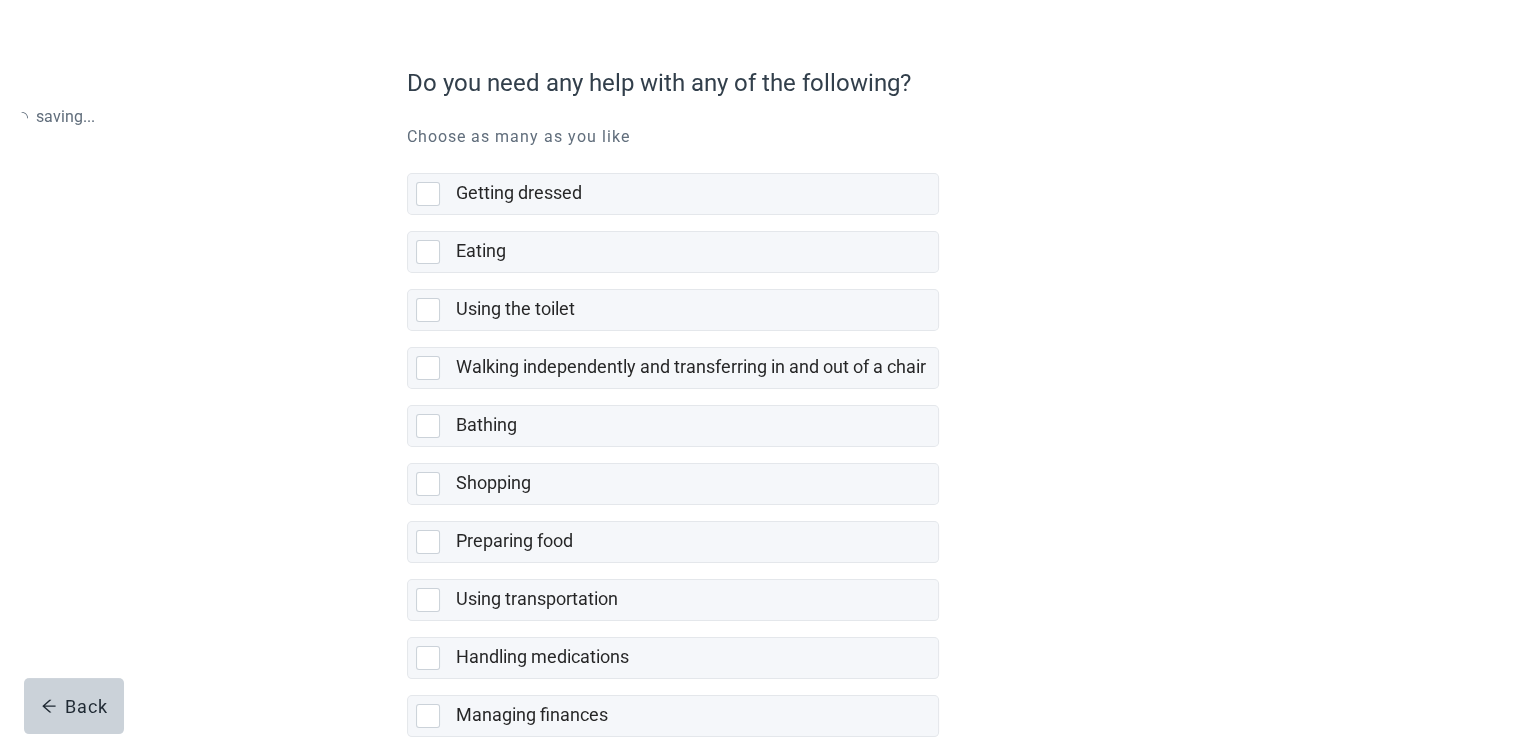 scroll, scrollTop: 0, scrollLeft: 0, axis: both 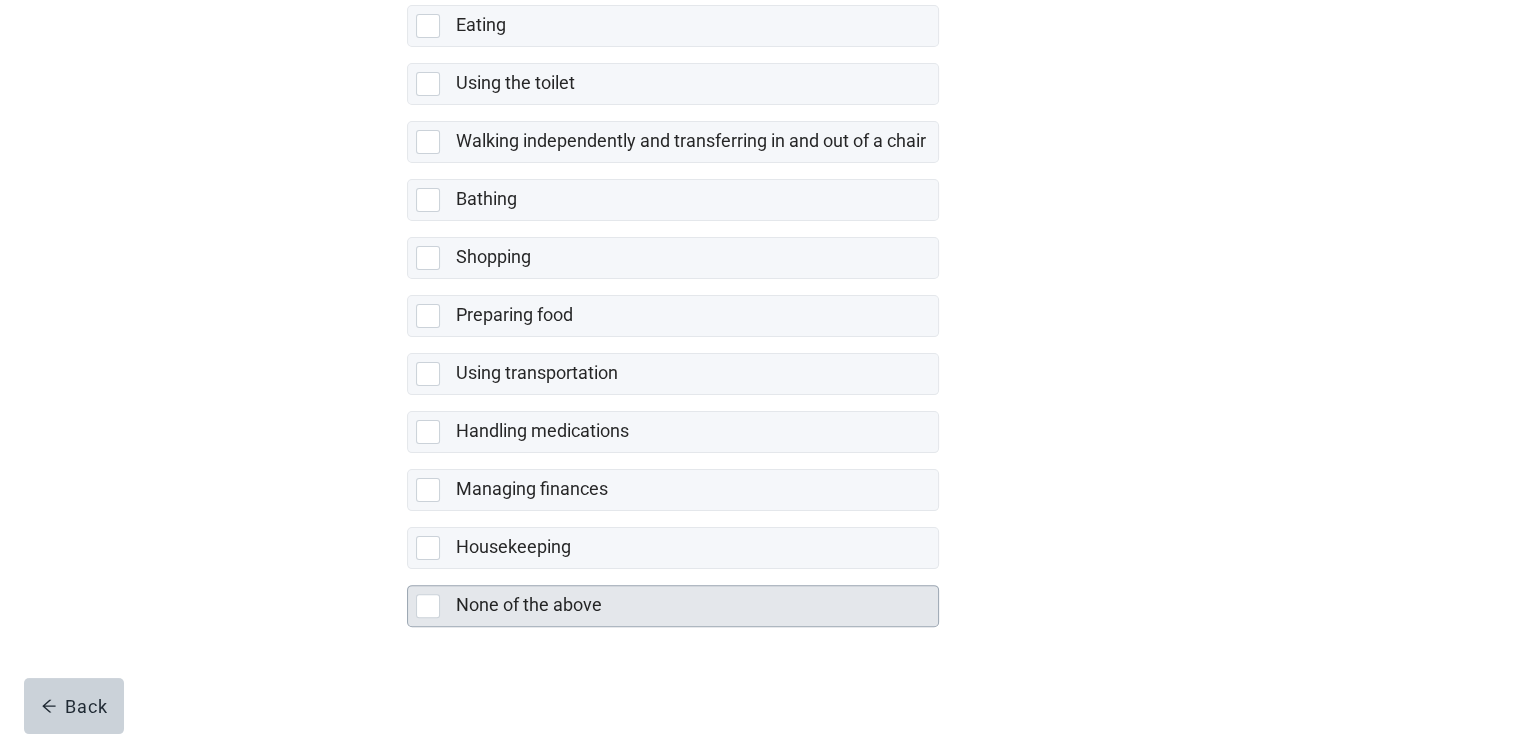 click at bounding box center (428, 606) 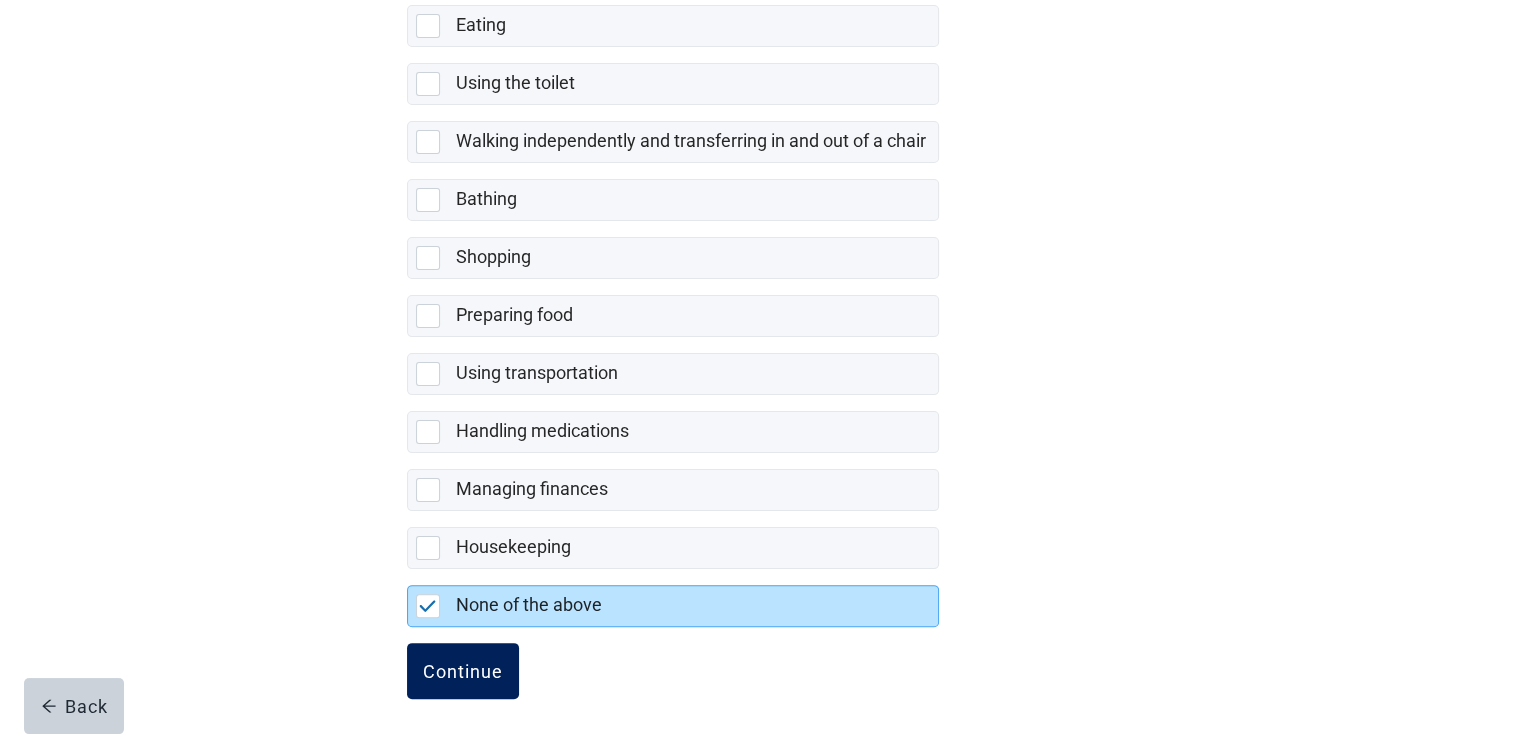 click on "Continue" at bounding box center [463, 671] 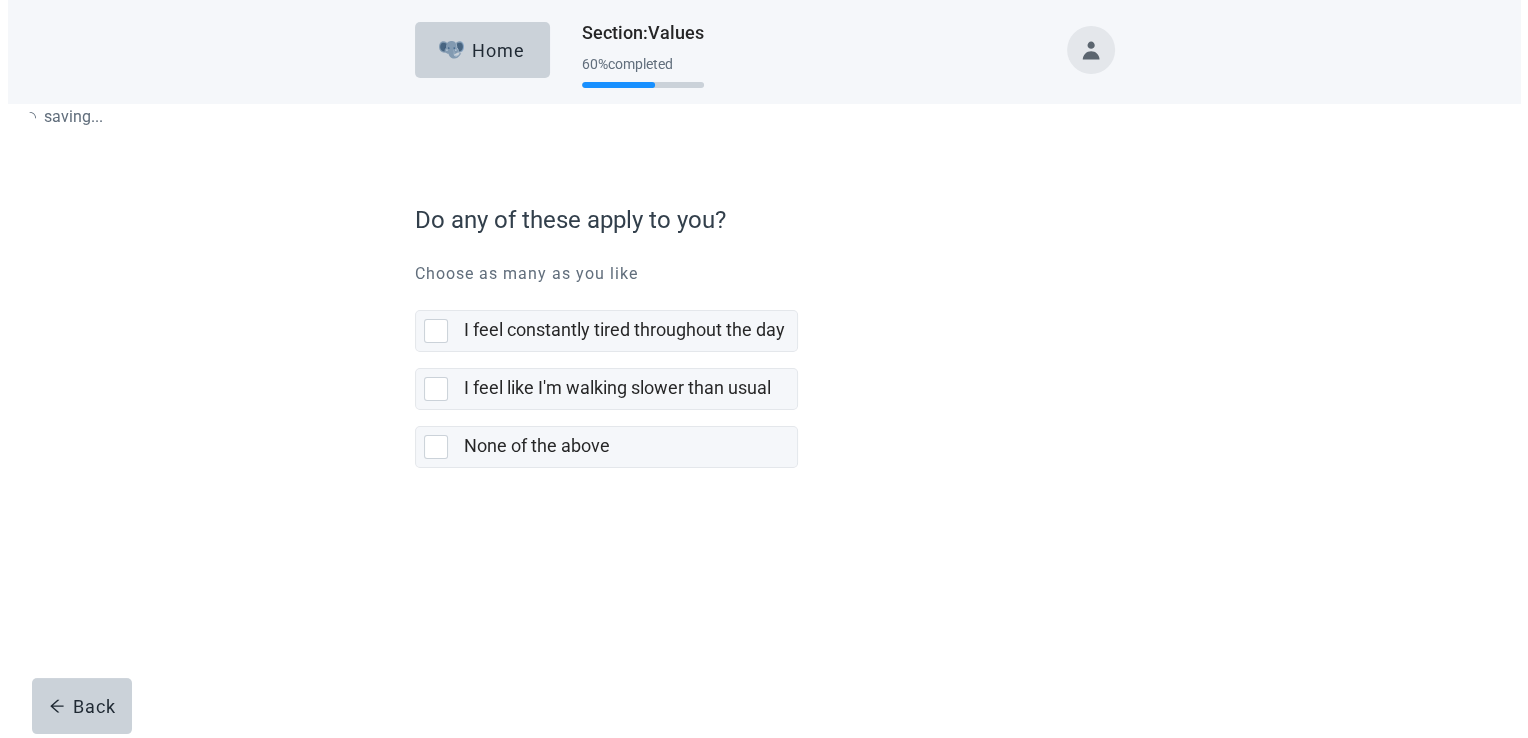 scroll, scrollTop: 0, scrollLeft: 0, axis: both 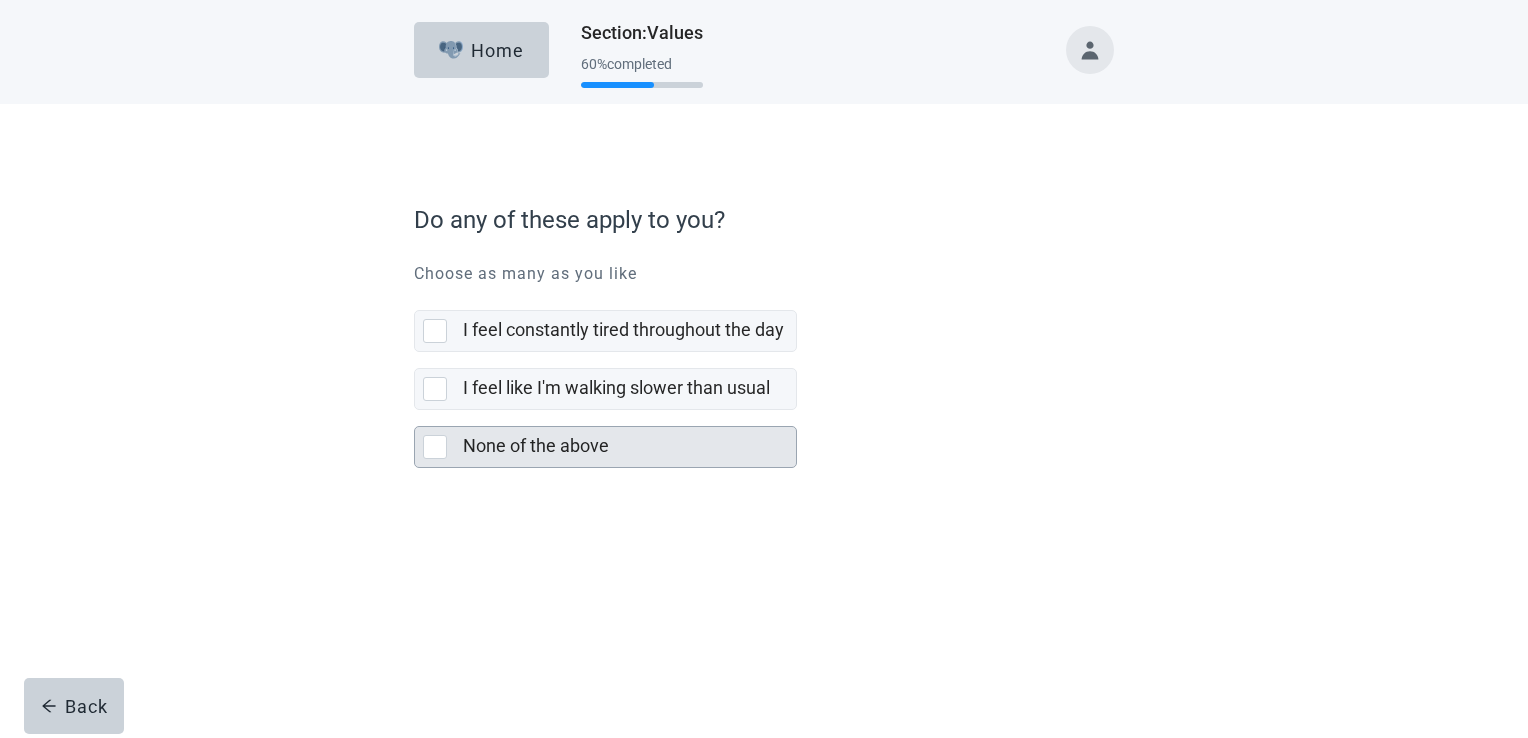 click at bounding box center [435, 447] 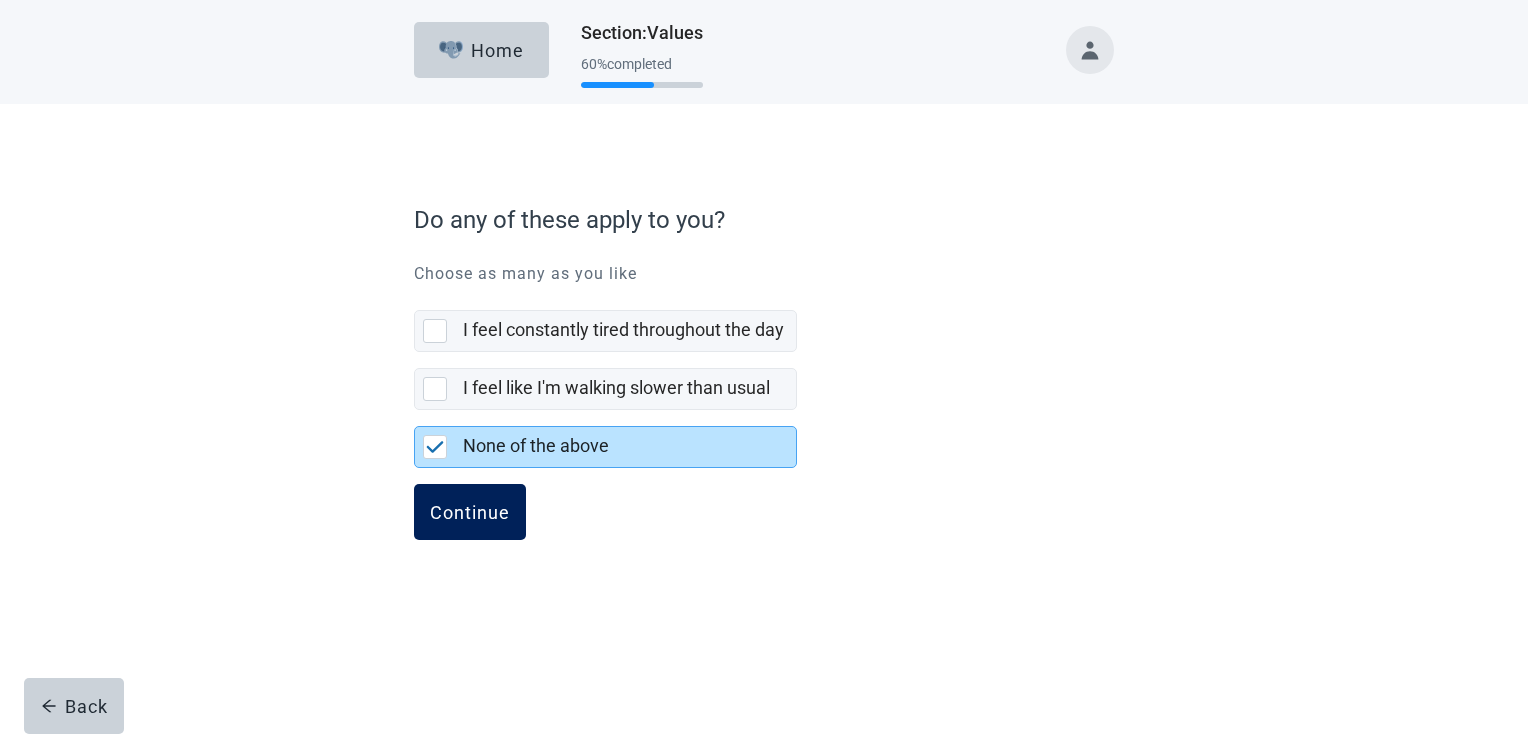 click on "Continue" at bounding box center [470, 512] 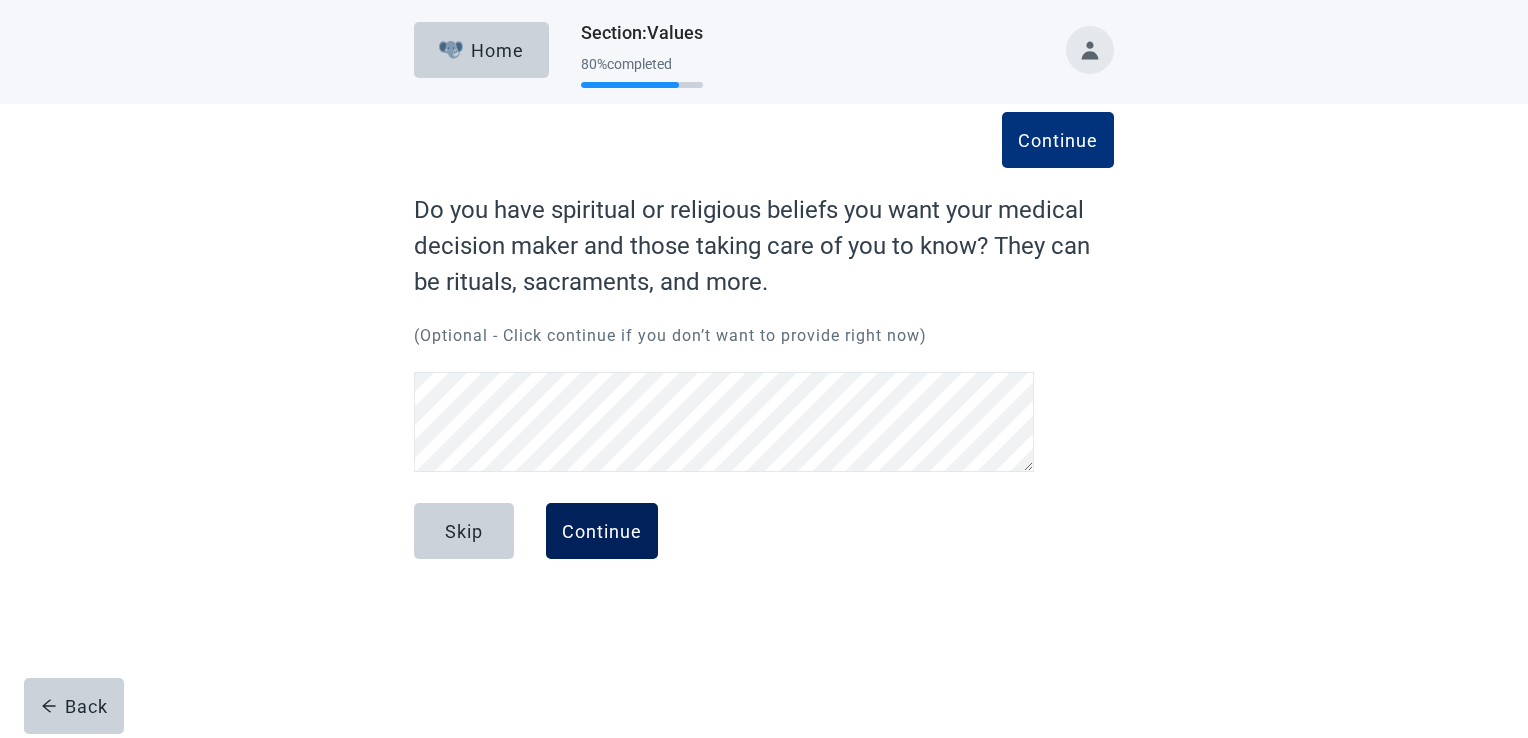 click on "Continue" at bounding box center [602, 531] 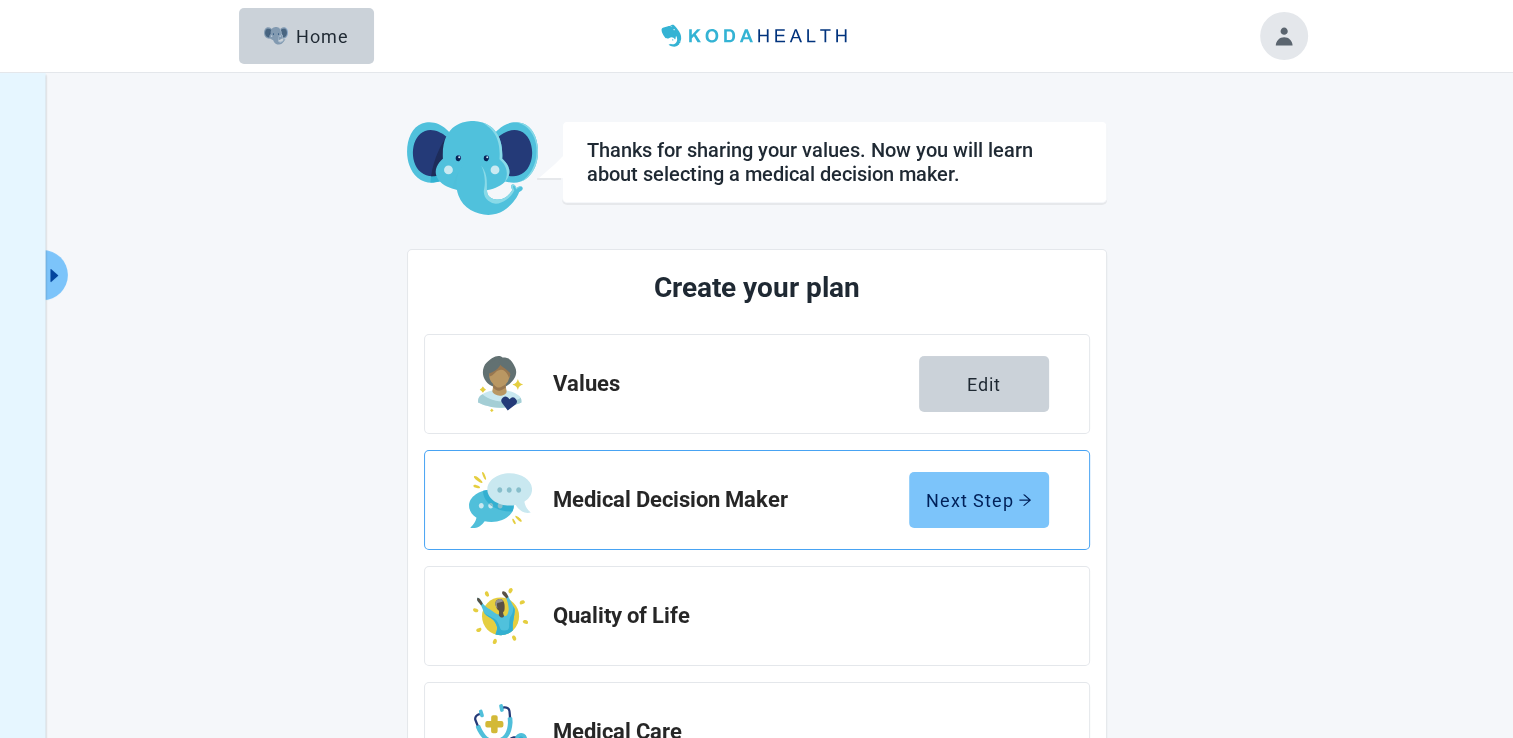 click on "Next Step" at bounding box center [979, 500] 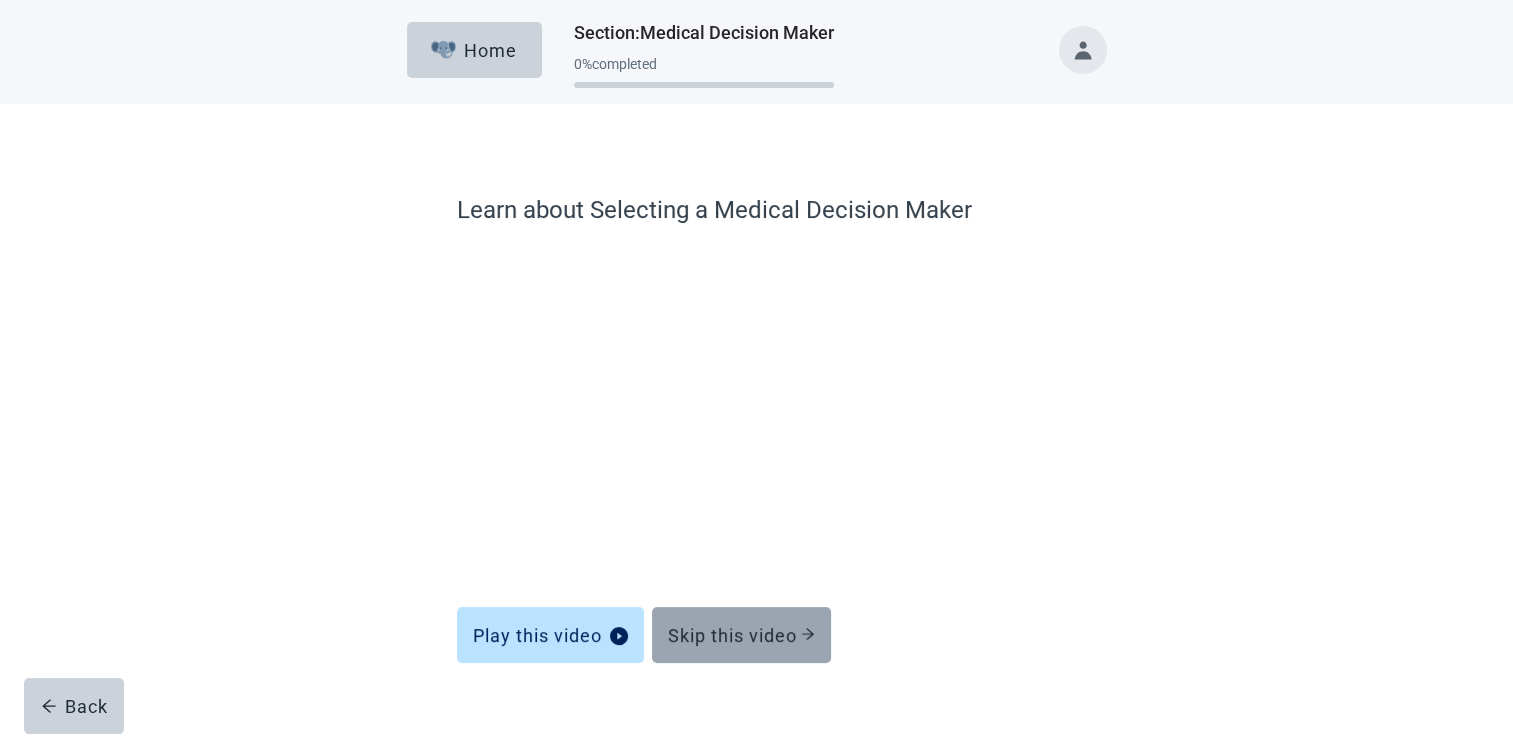 click on "Skip this video" at bounding box center (741, 635) 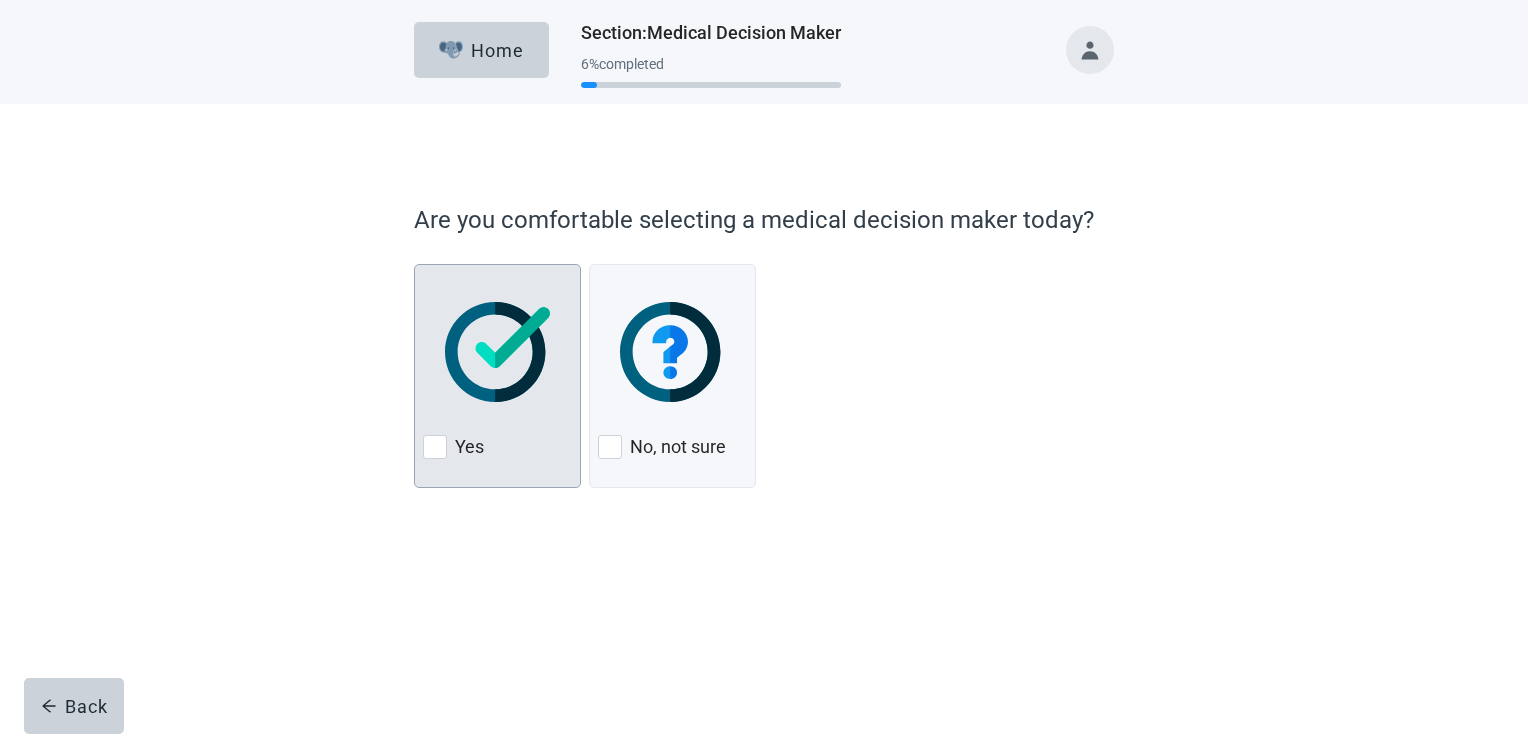 click at bounding box center (435, 447) 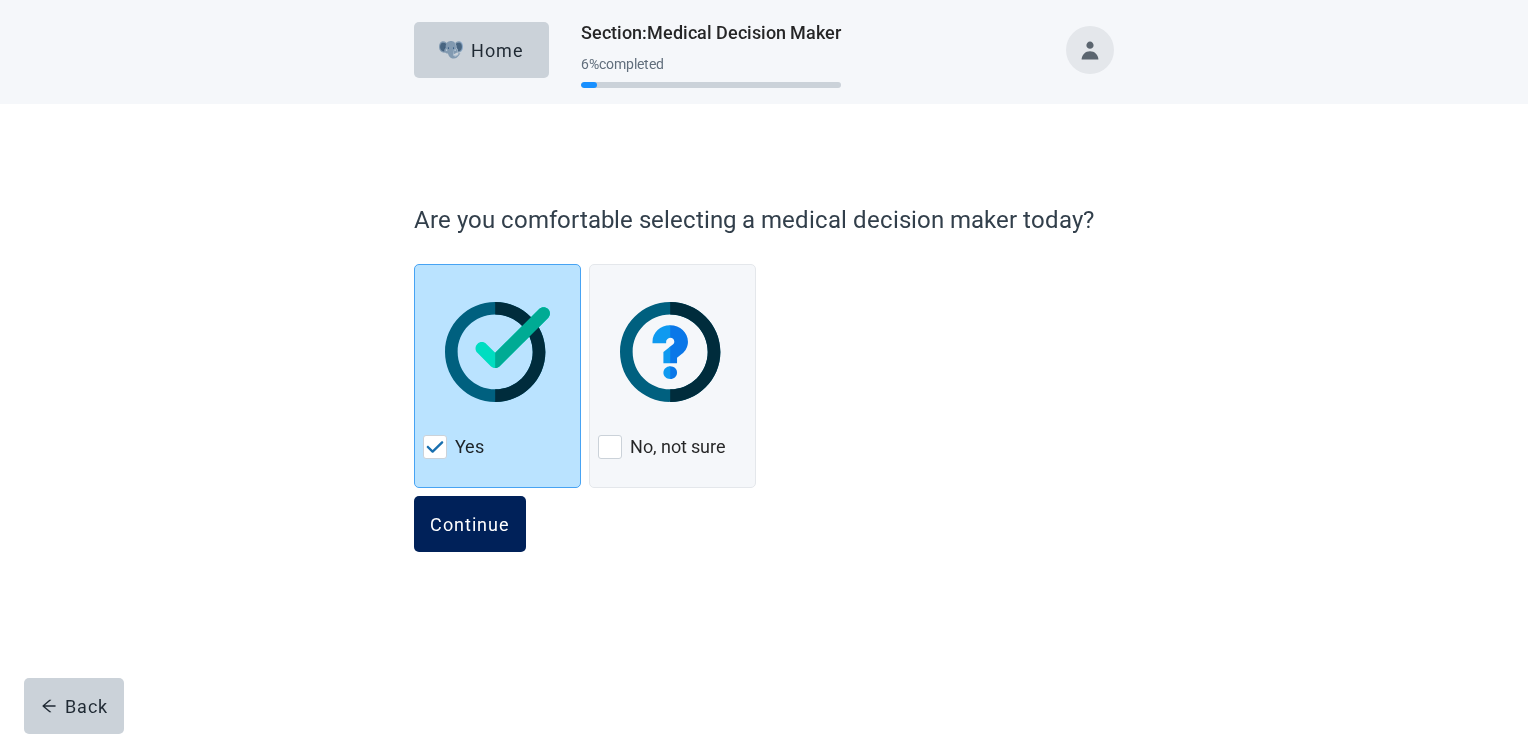 click on "Continue" at bounding box center [470, 524] 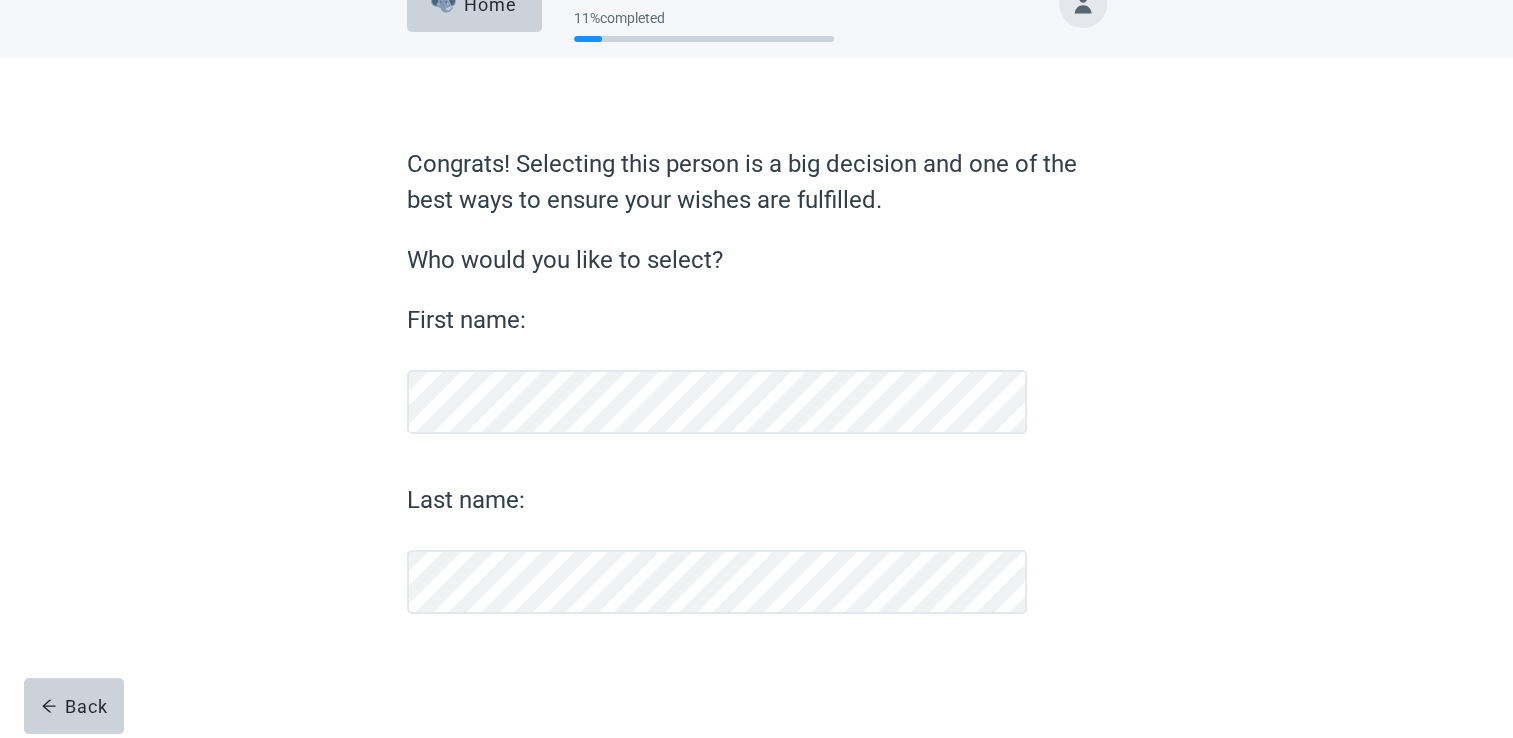 scroll, scrollTop: 45, scrollLeft: 0, axis: vertical 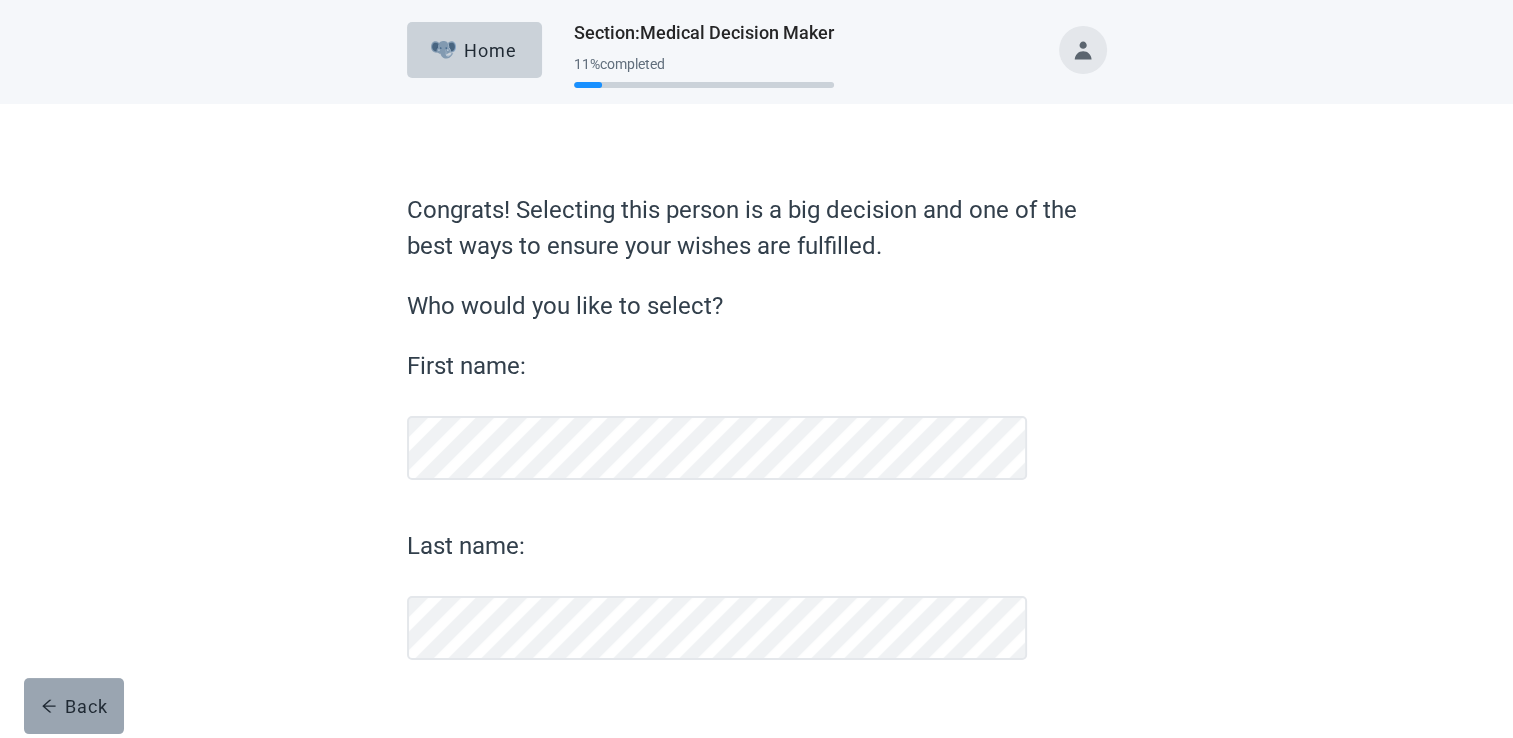 click on "Back" at bounding box center [74, 706] 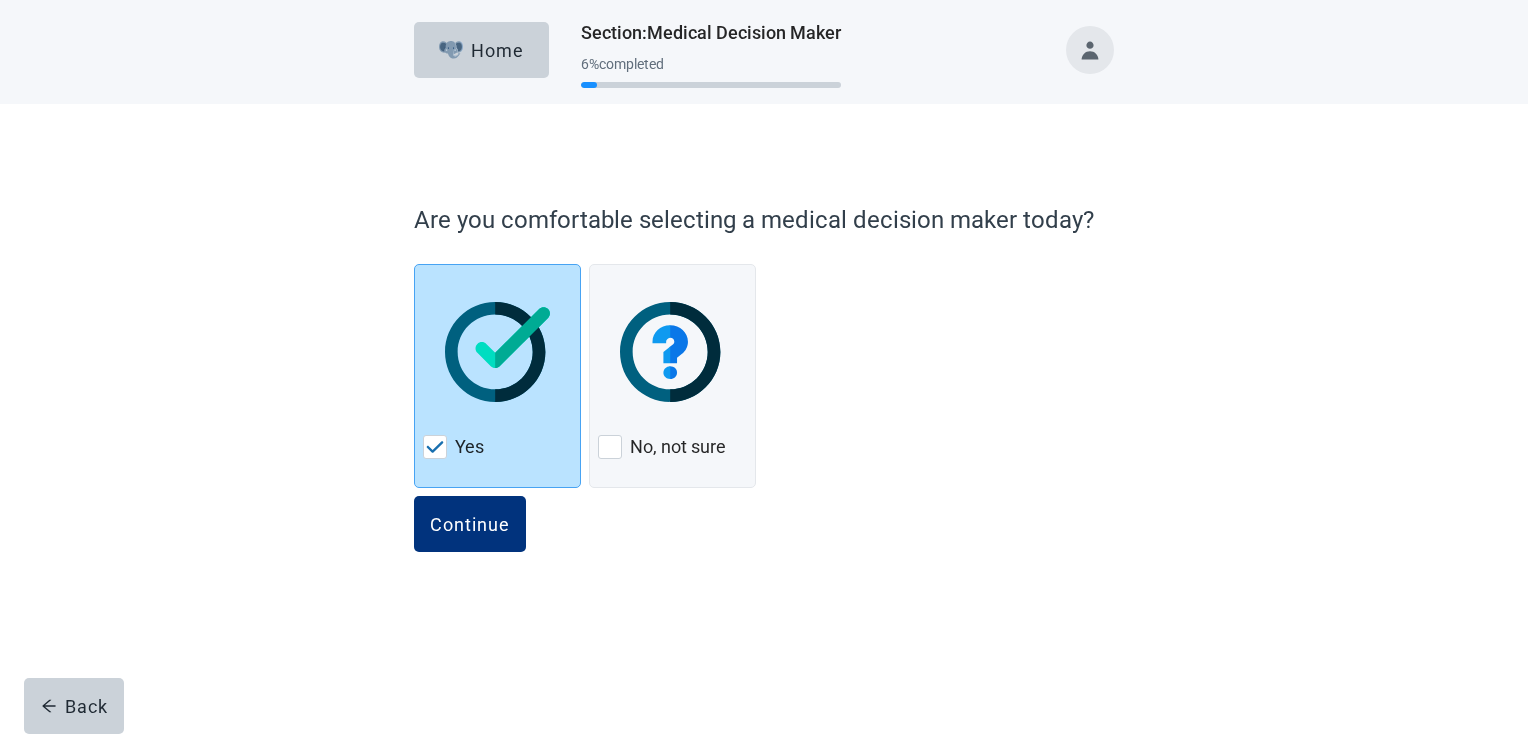 click at bounding box center [1090, 50] 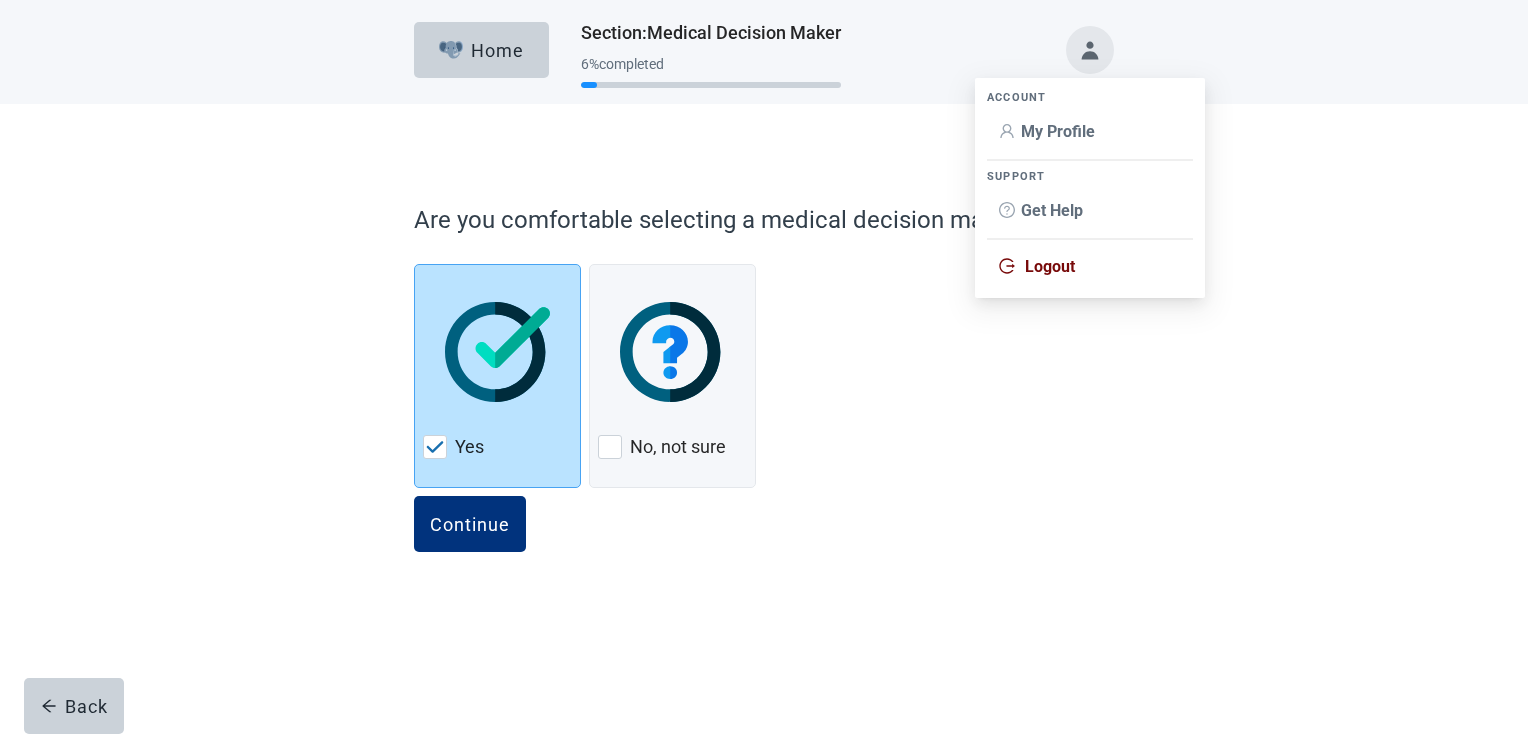 click on "Logout" at bounding box center [1050, 266] 